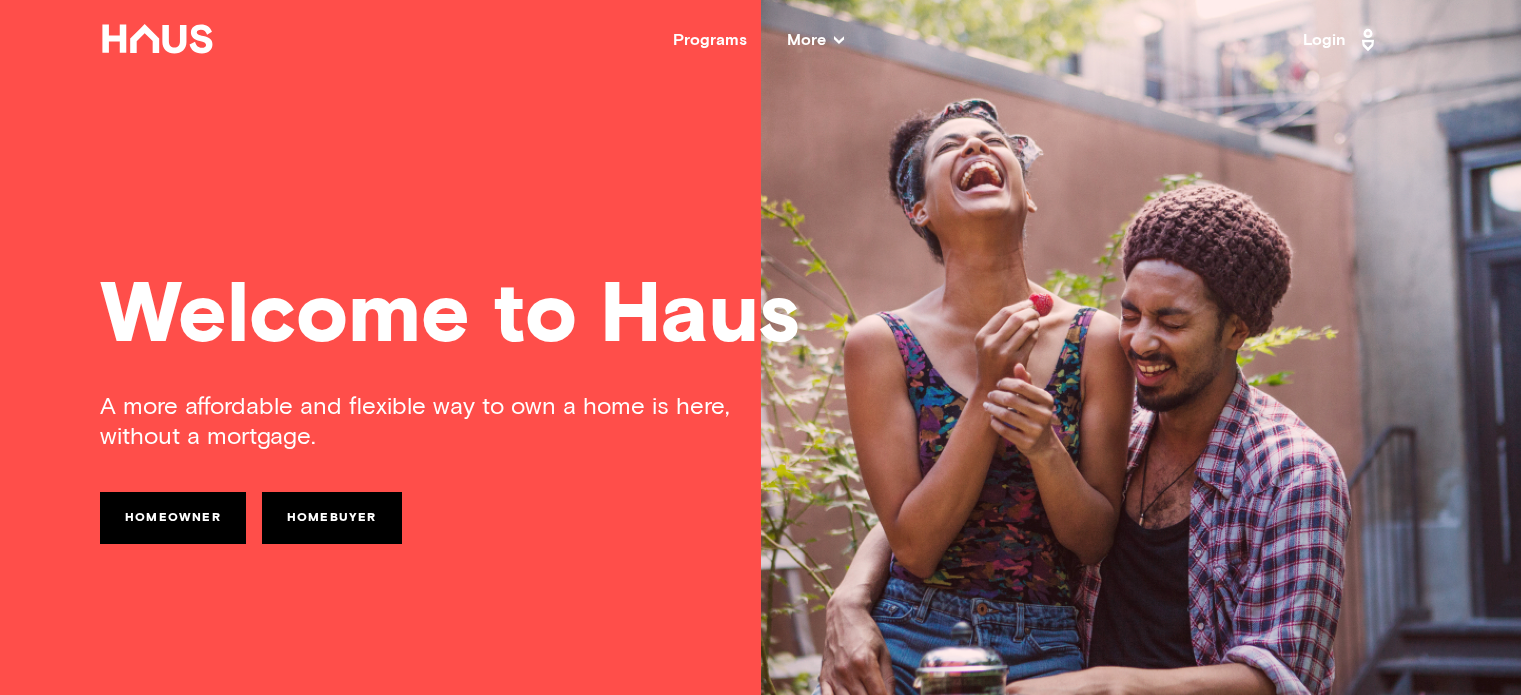scroll, scrollTop: 0, scrollLeft: 0, axis: both 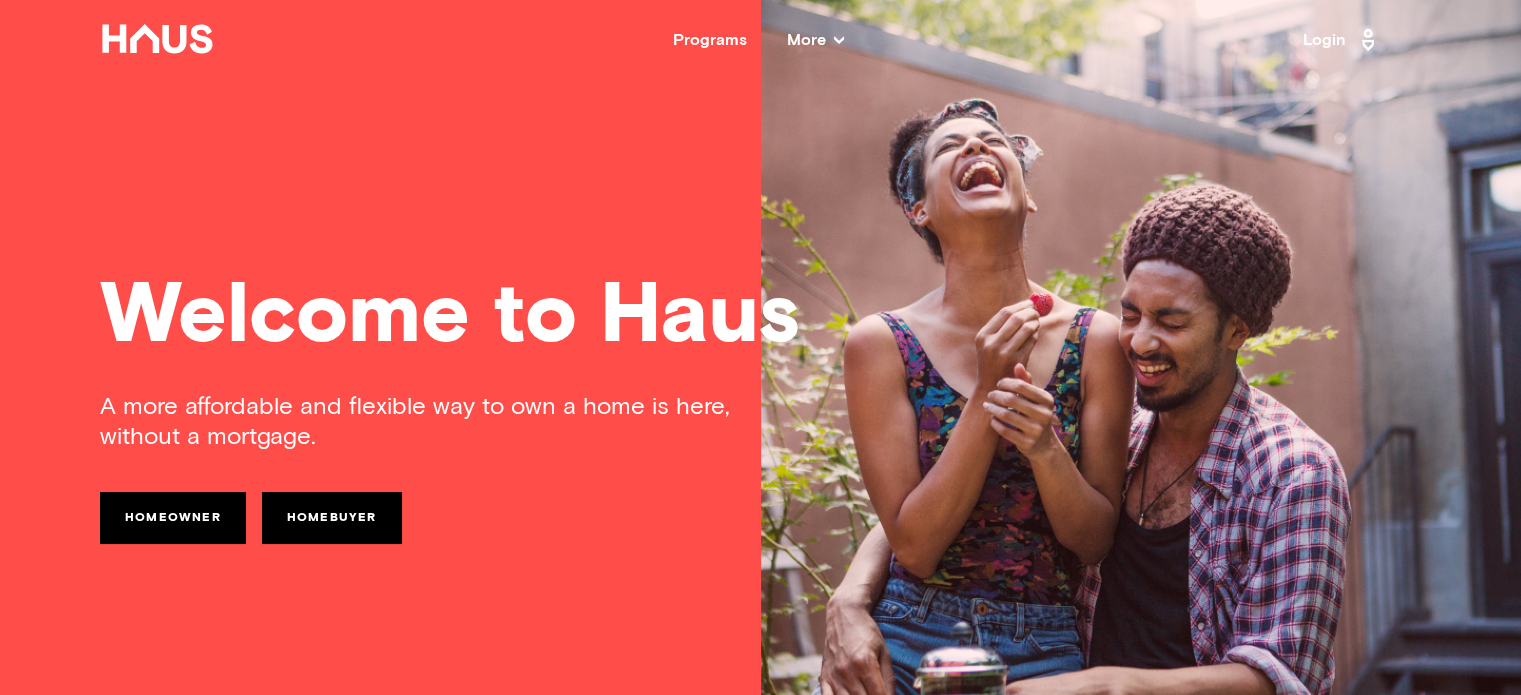 click on "More" at bounding box center (815, 40) 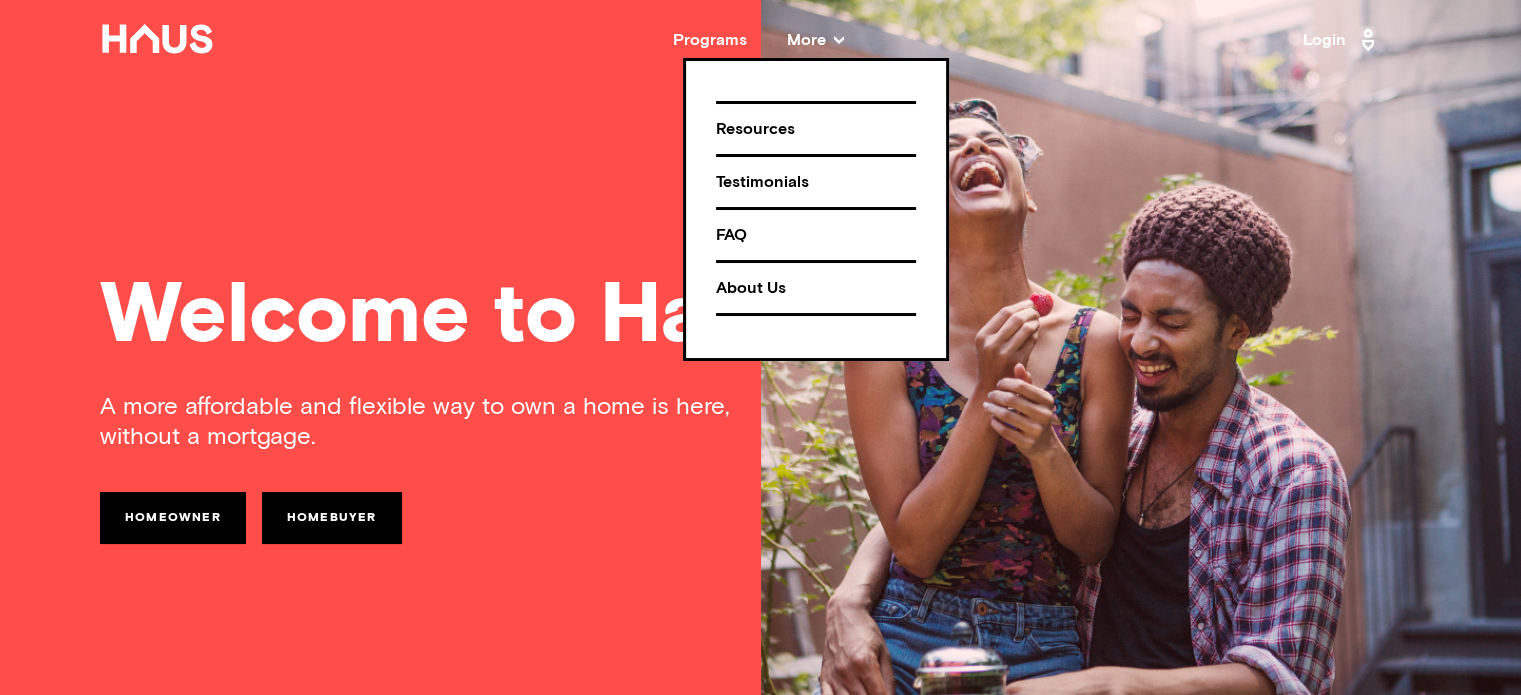 click on "Welcome to Haus A more affordable and flexible way to own a home is here, without a mortgage. Homeowner Homebuyer" at bounding box center (760, 347) 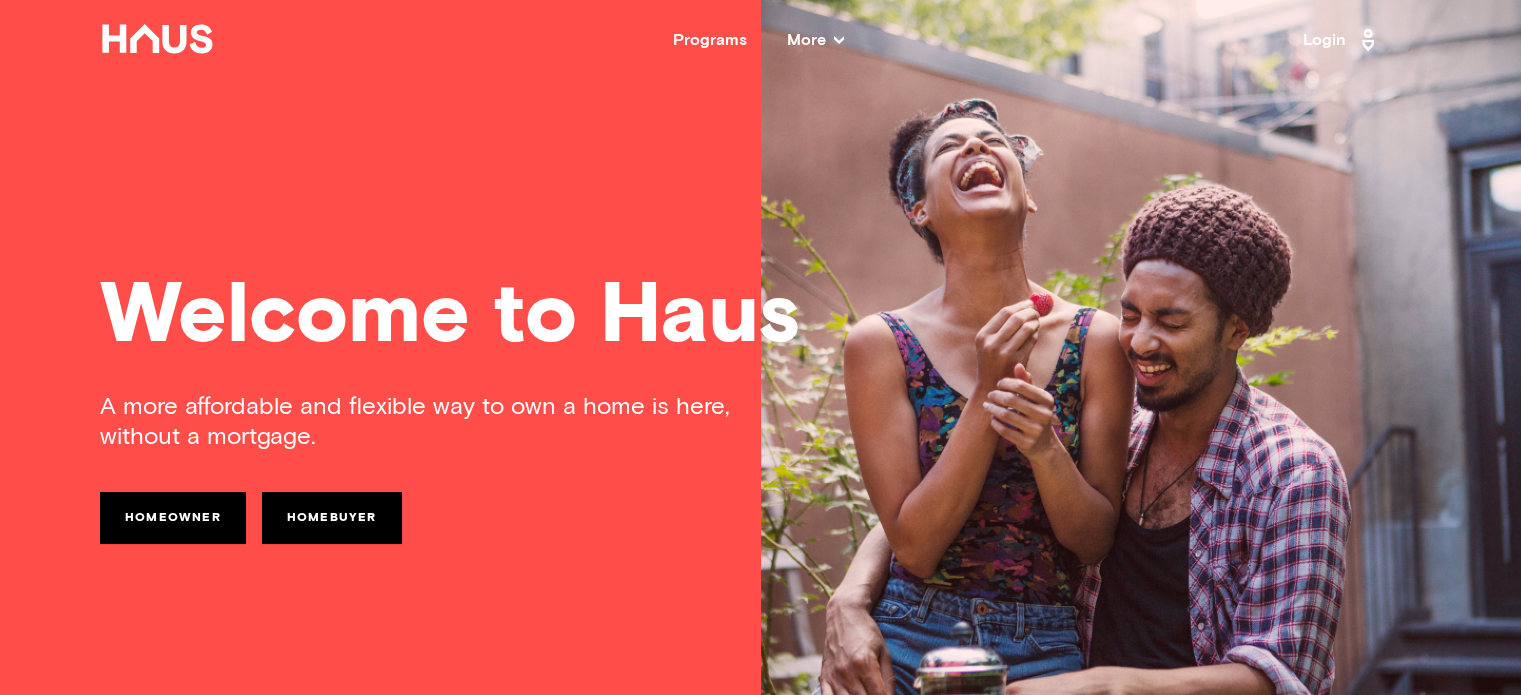 click on "Login" at bounding box center (1342, 40) 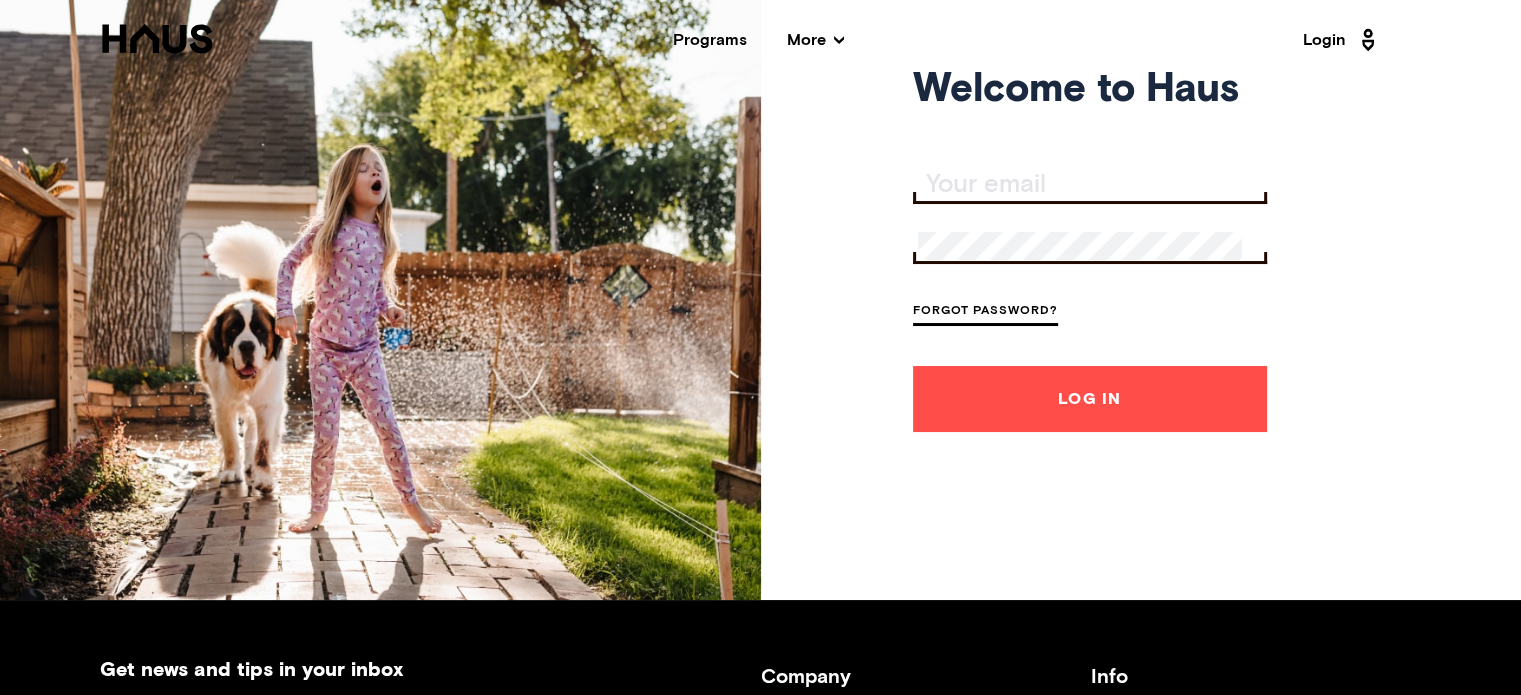 scroll, scrollTop: 176, scrollLeft: 0, axis: vertical 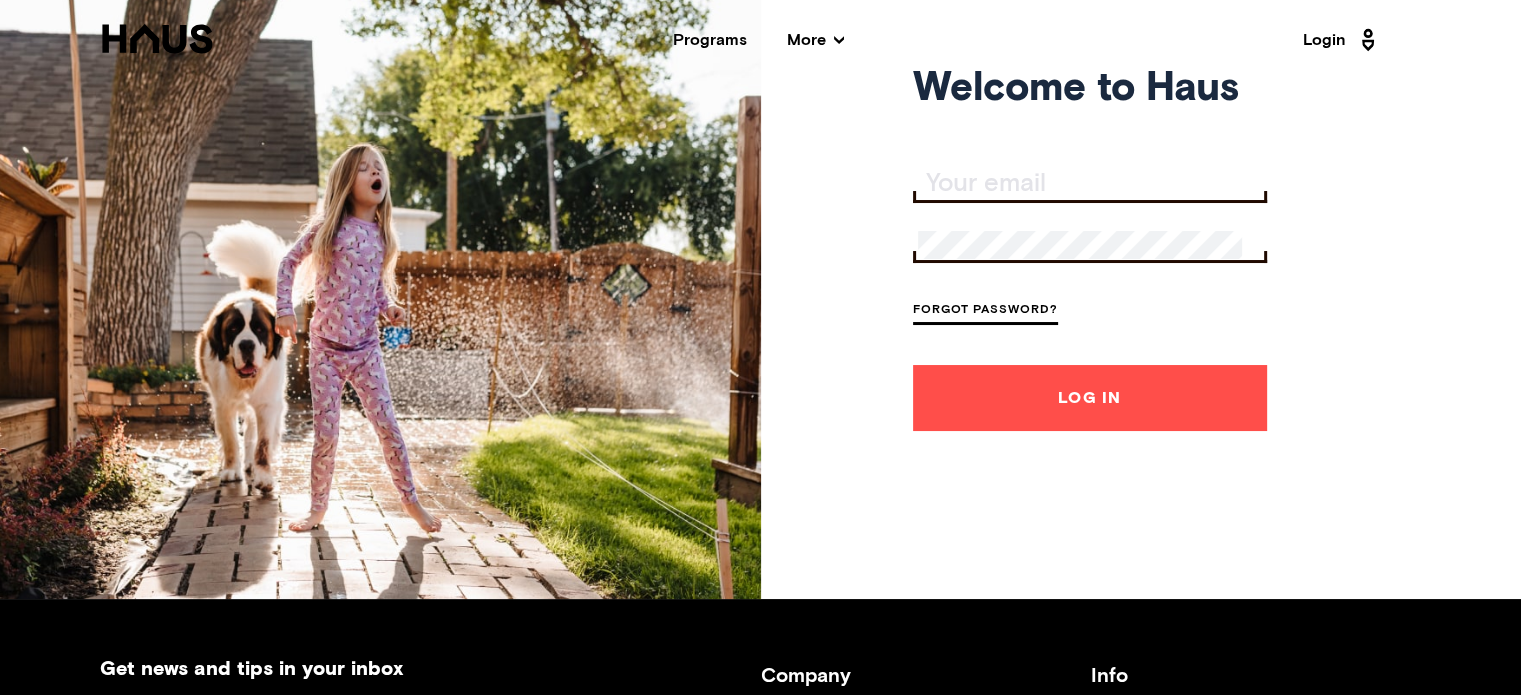 click at bounding box center [1090, 184] 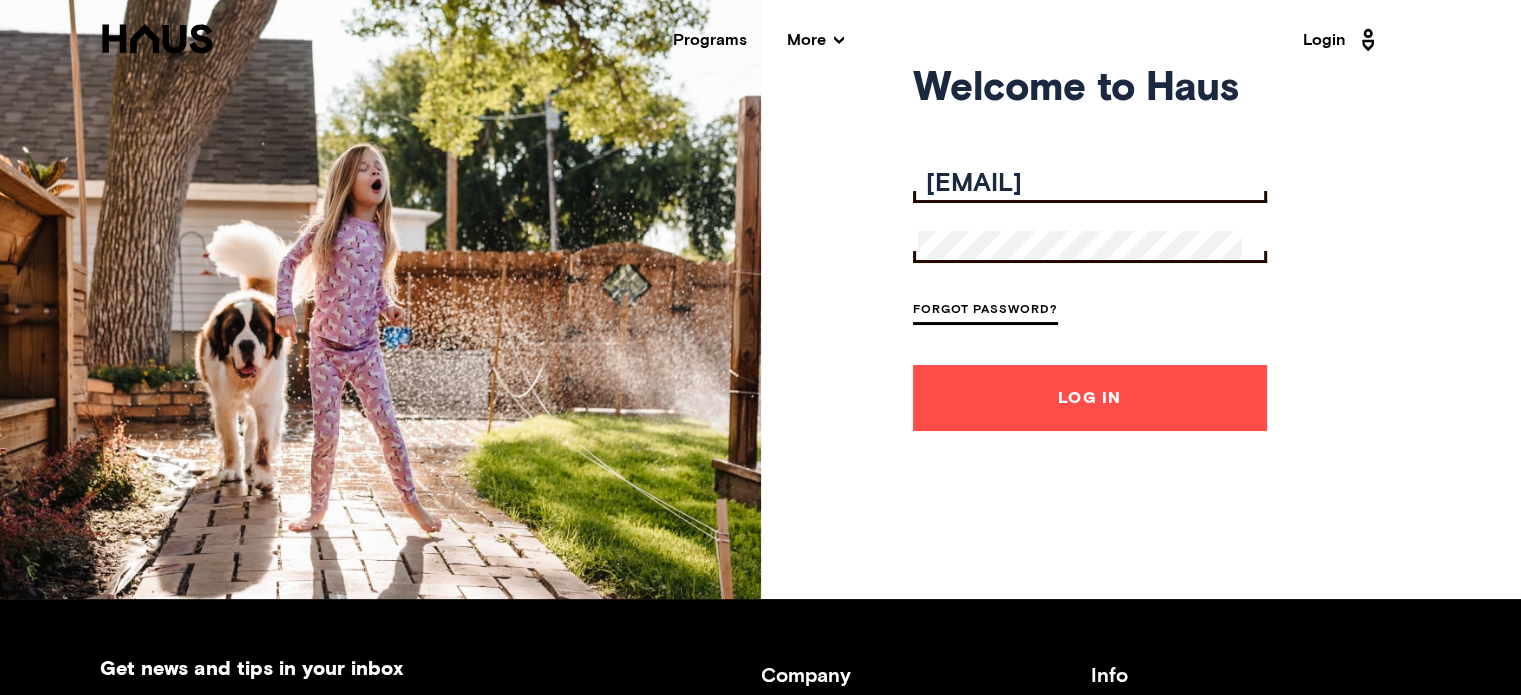 click on "deanmcmn@gmail.com" at bounding box center (1092, 184) 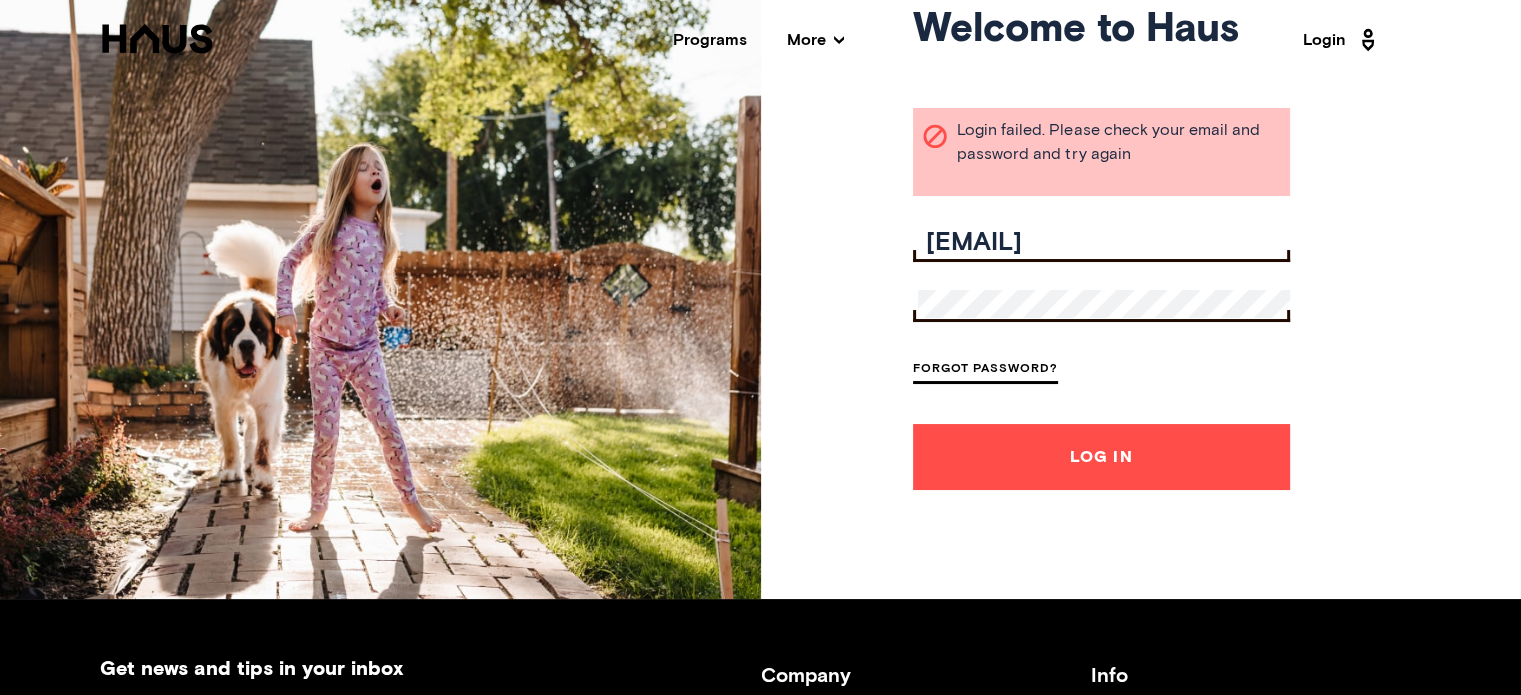 scroll, scrollTop: 0, scrollLeft: 148, axis: horizontal 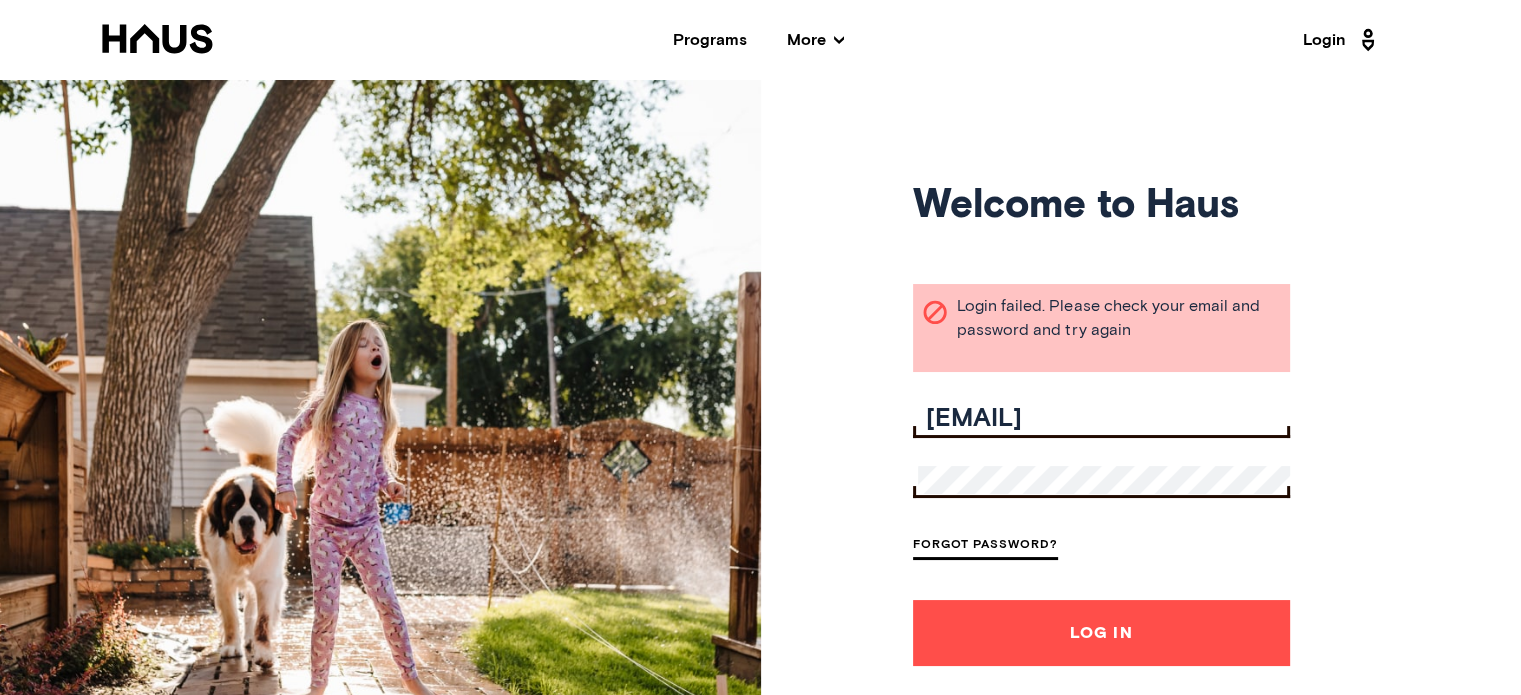 click at bounding box center (157, 38) 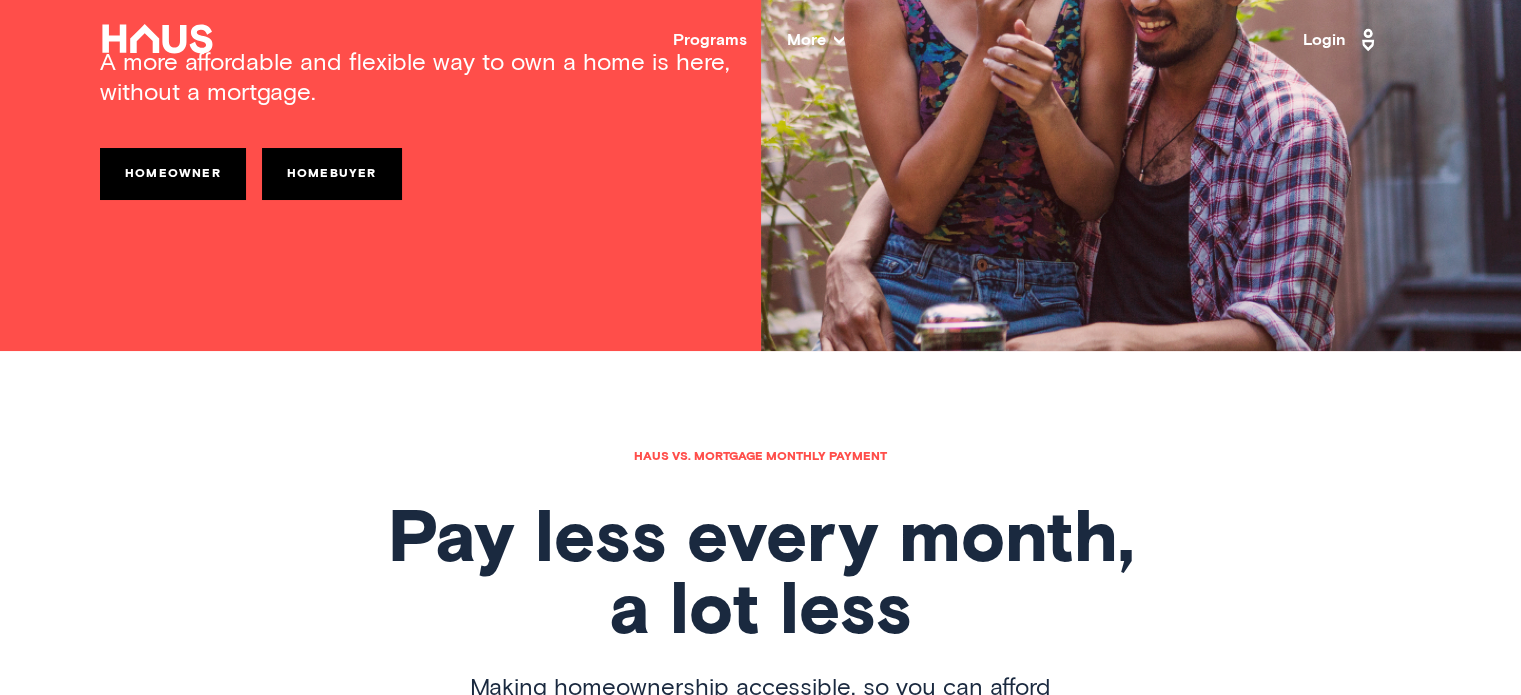 scroll, scrollTop: 0, scrollLeft: 0, axis: both 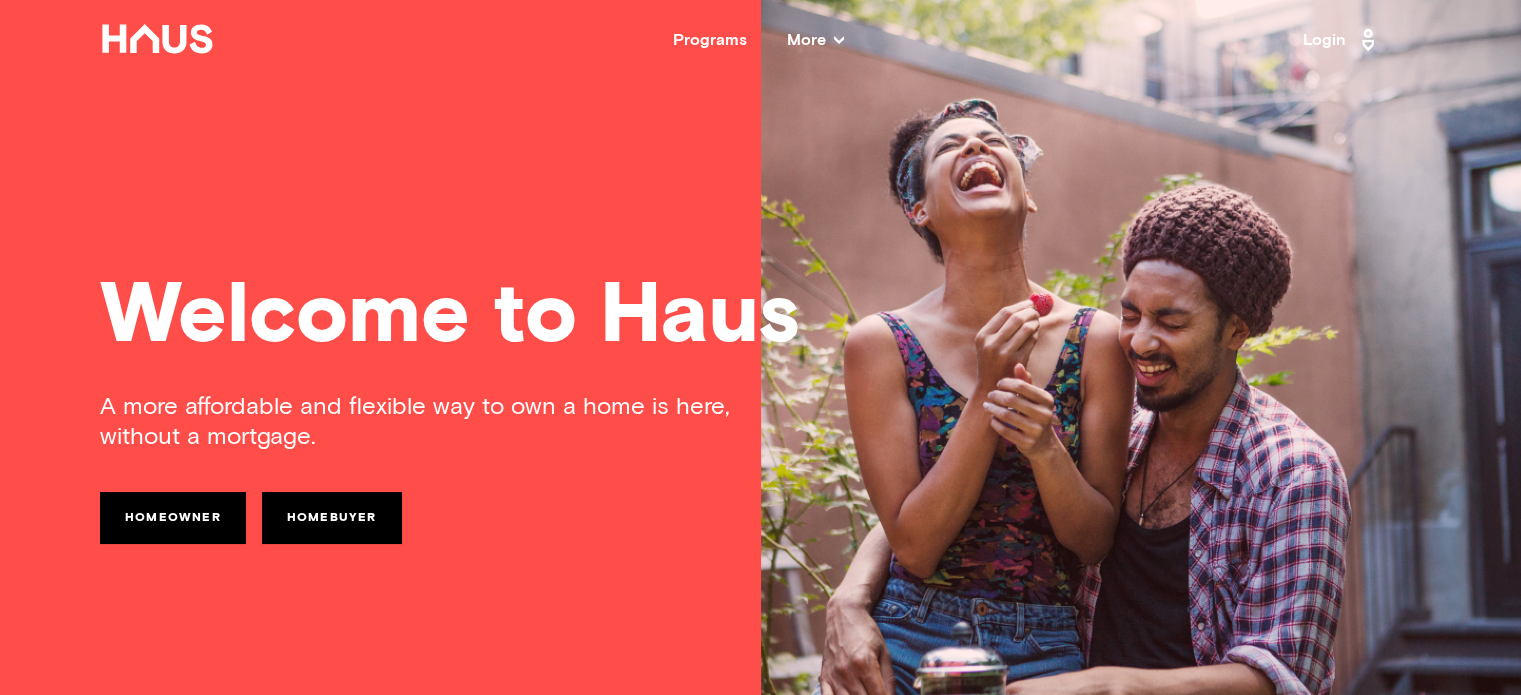 click on "More" at bounding box center (815, 40) 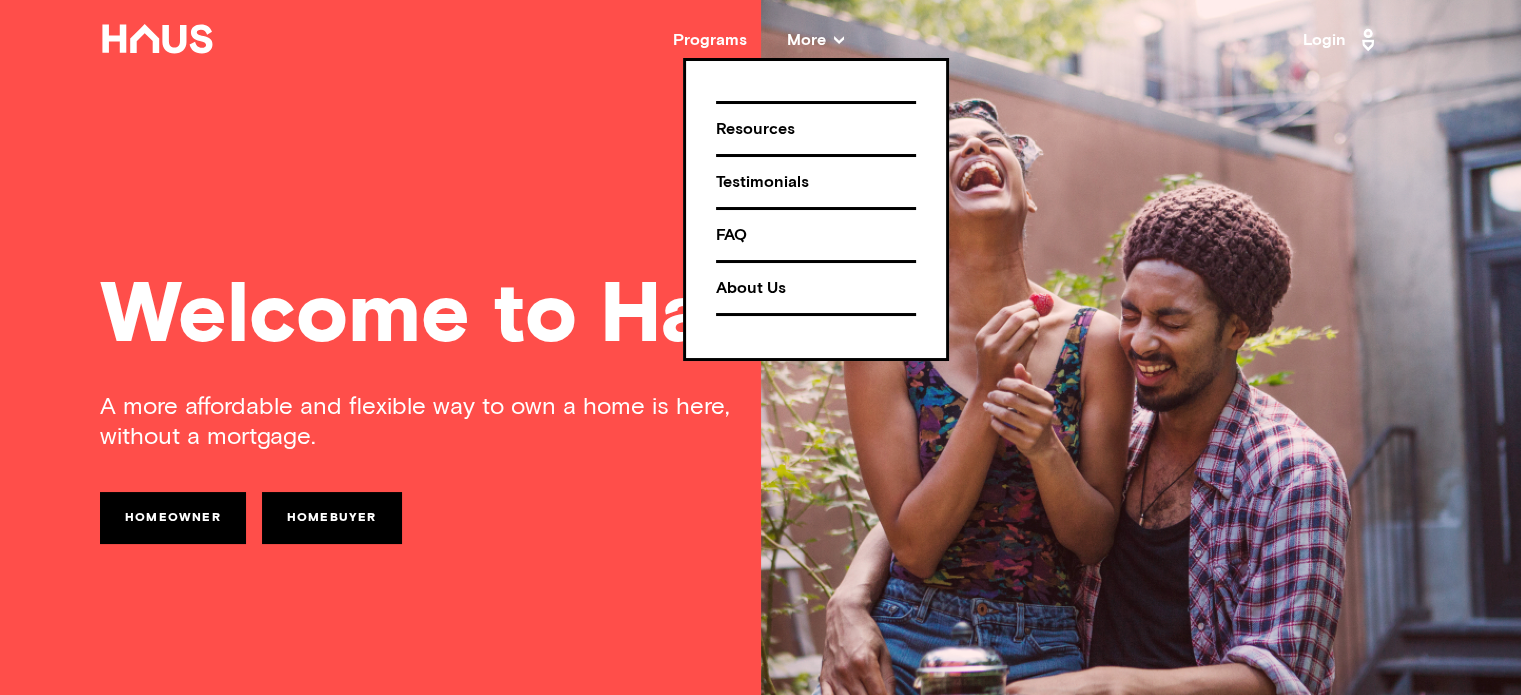 click on "Login" at bounding box center [1342, 40] 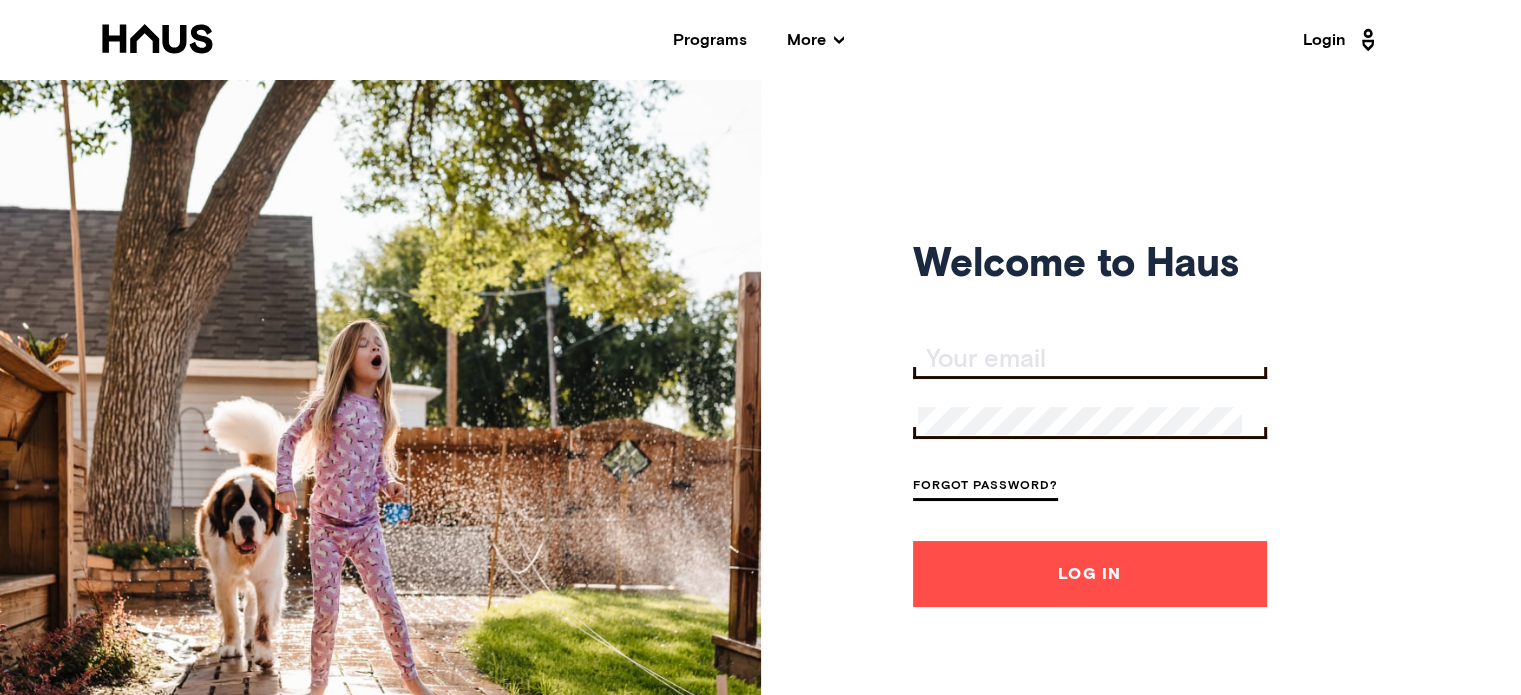 click at bounding box center (1090, 421) 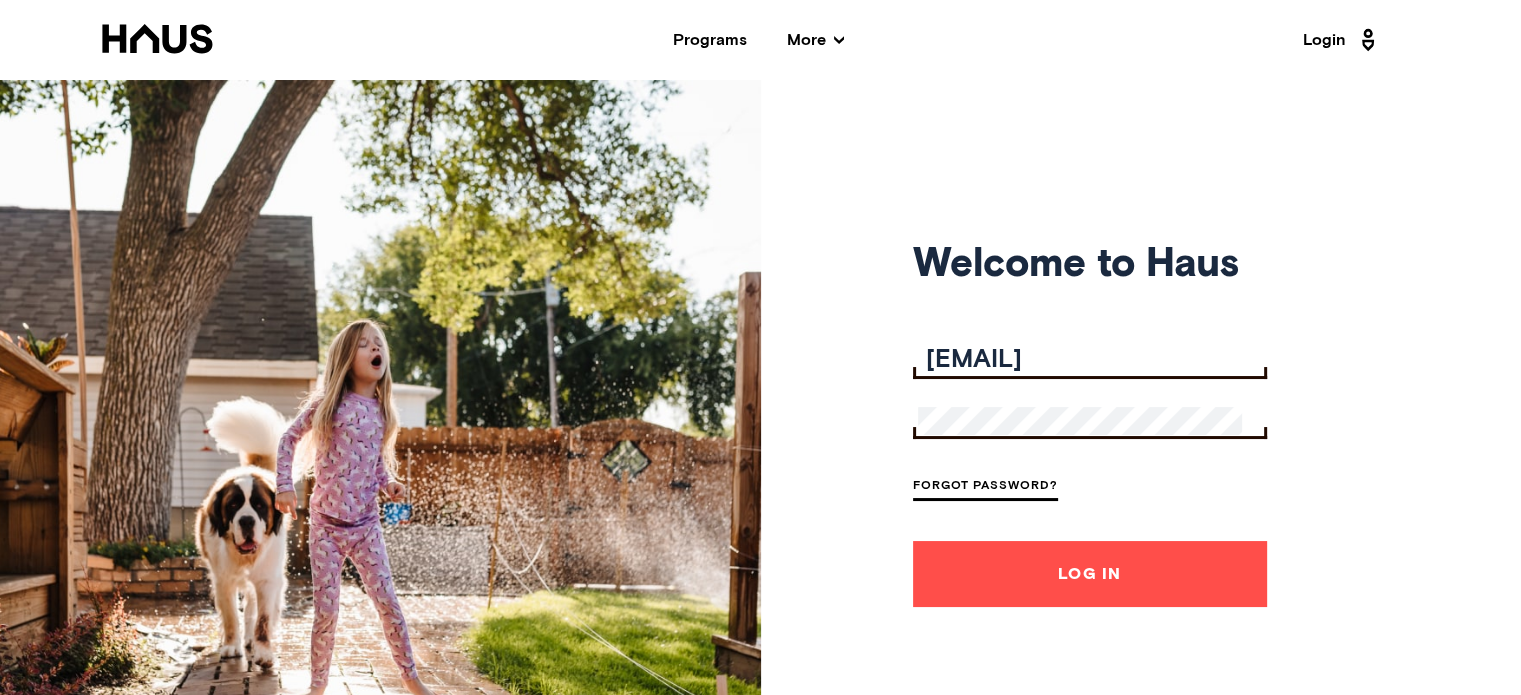click on "Log In" at bounding box center [1090, 574] 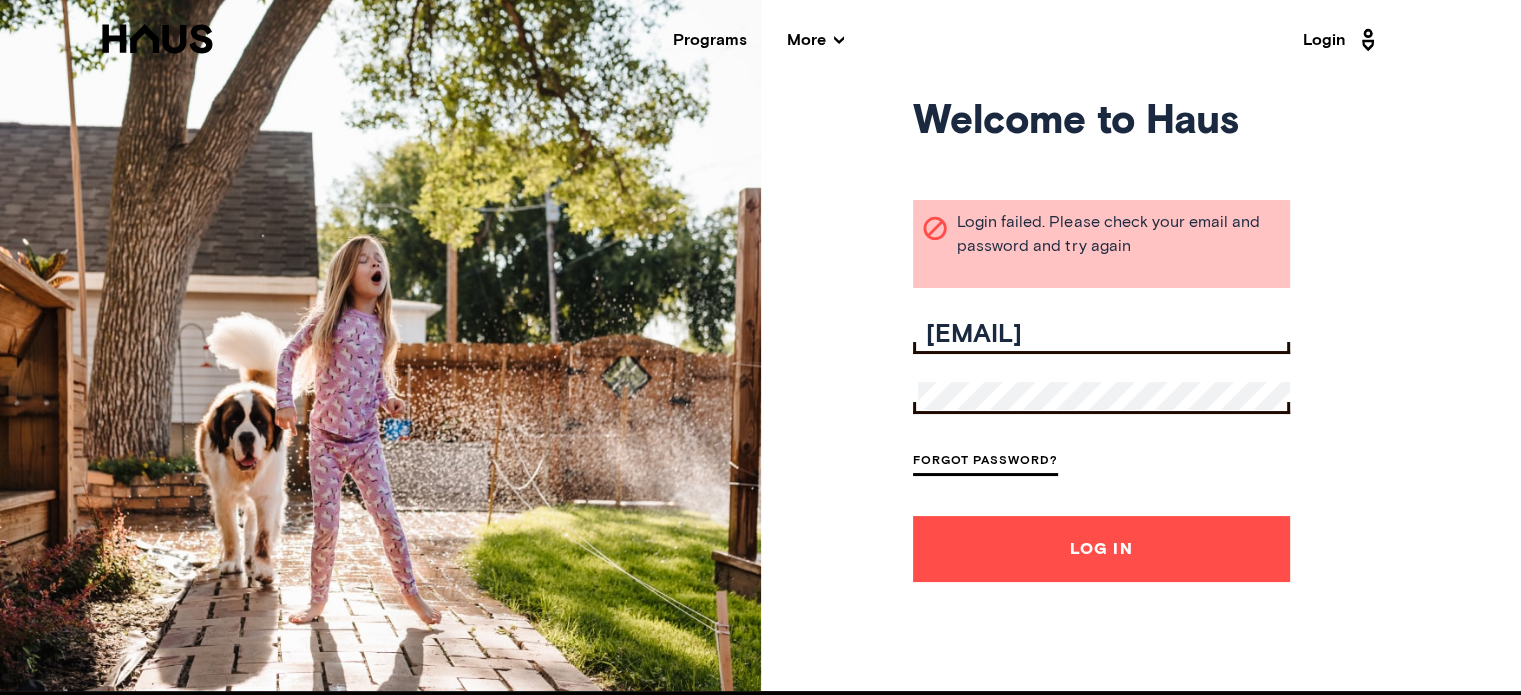 scroll, scrollTop: 84, scrollLeft: 0, axis: vertical 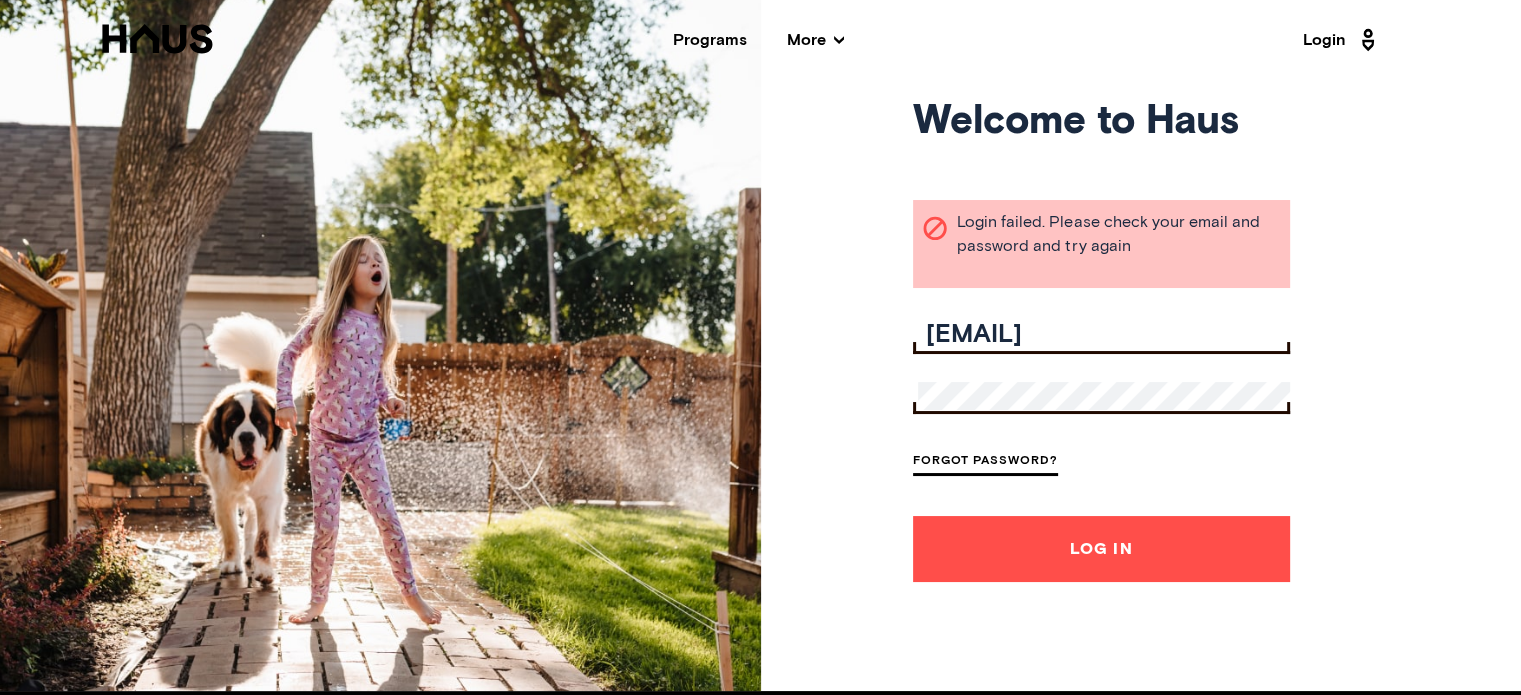click on "Log In" at bounding box center (1101, 549) 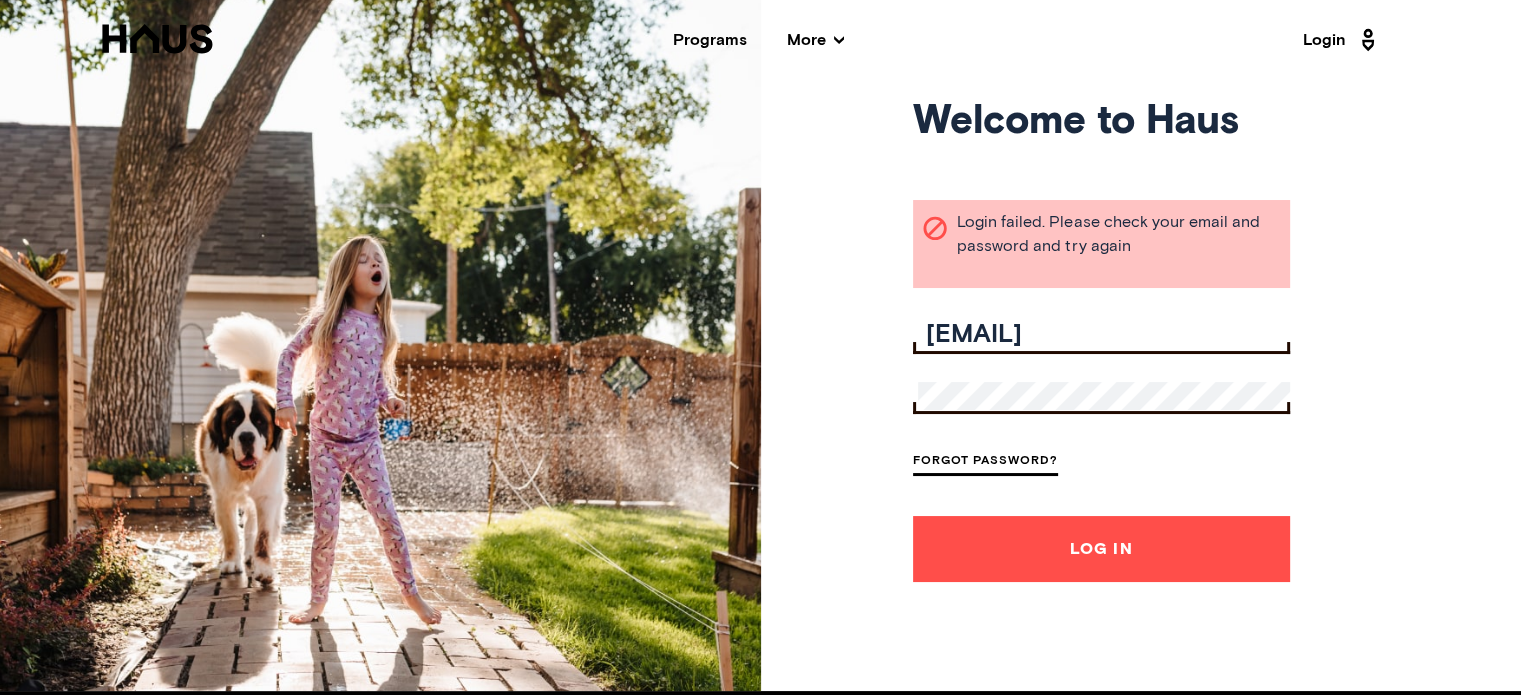 scroll, scrollTop: 180, scrollLeft: 0, axis: vertical 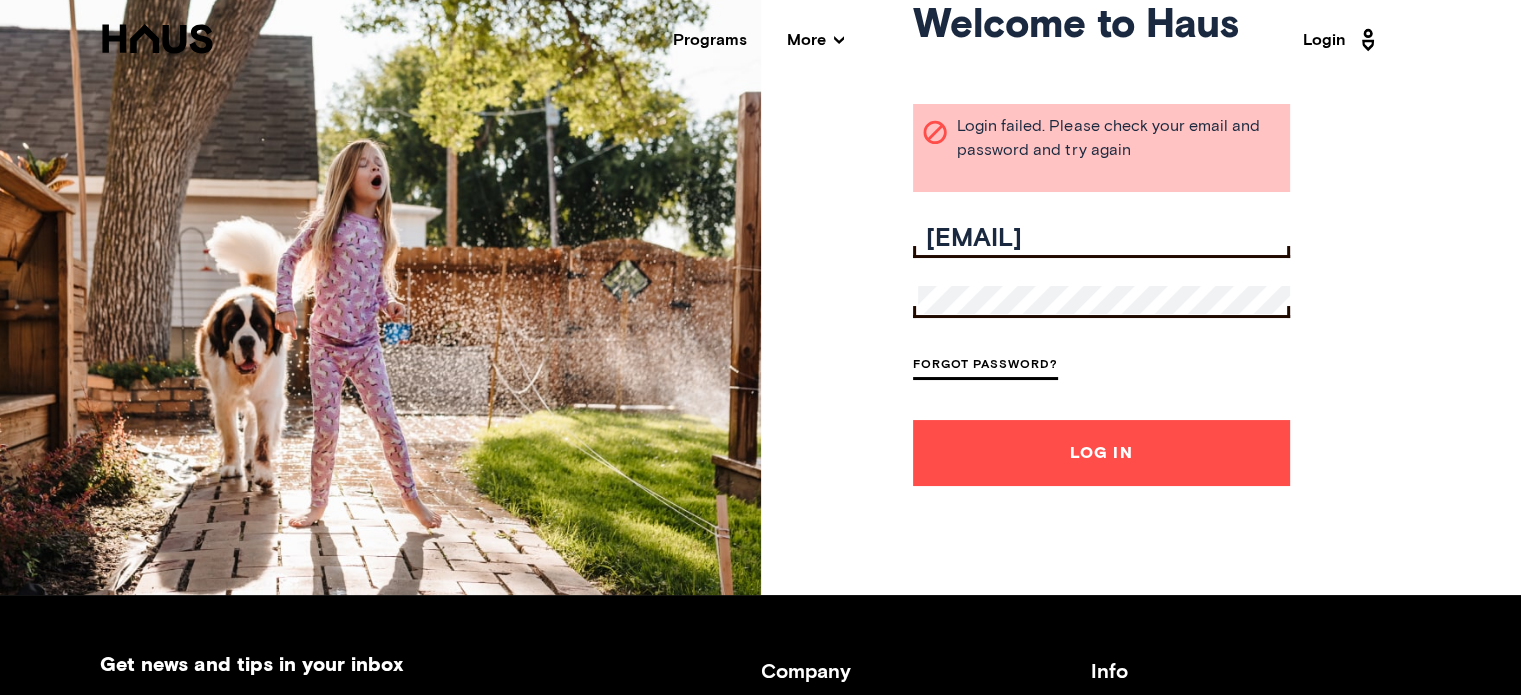 click on "deanmcmn@live.com" at bounding box center [1101, 239] 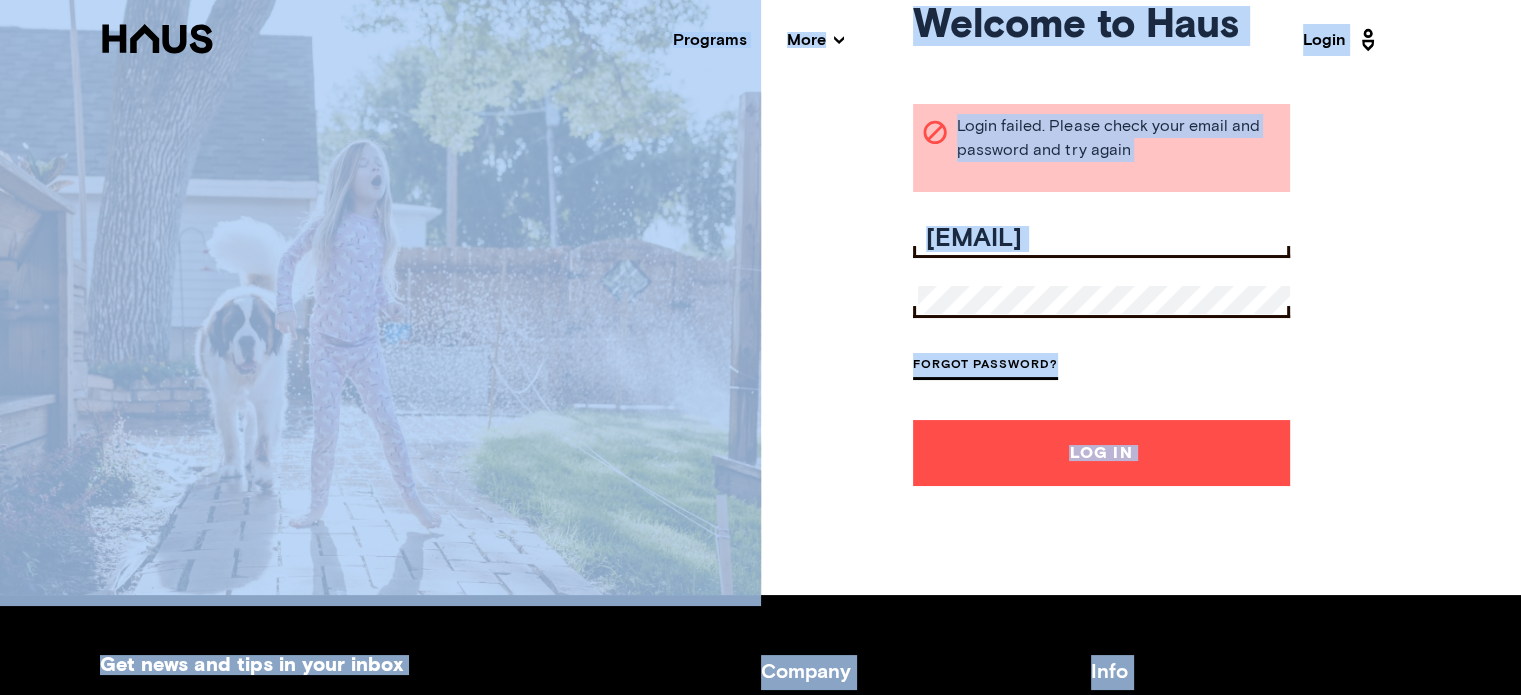 click on "Welcome to Haus Login failed. Please check your email and password and try again deanmcmn@live.com Forgot Password? Log In" at bounding box center (1101, 247) 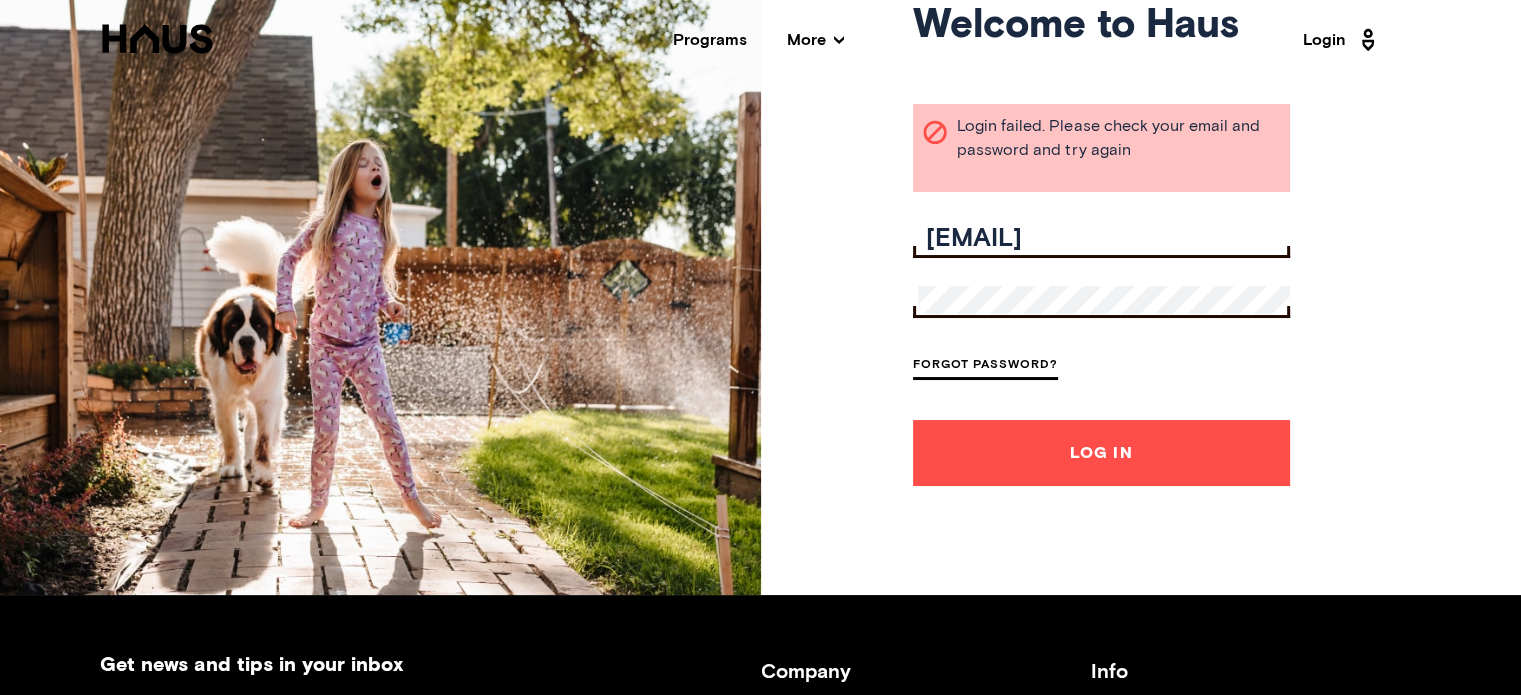 click on "deanmcmn@live.com" at bounding box center [1104, 239] 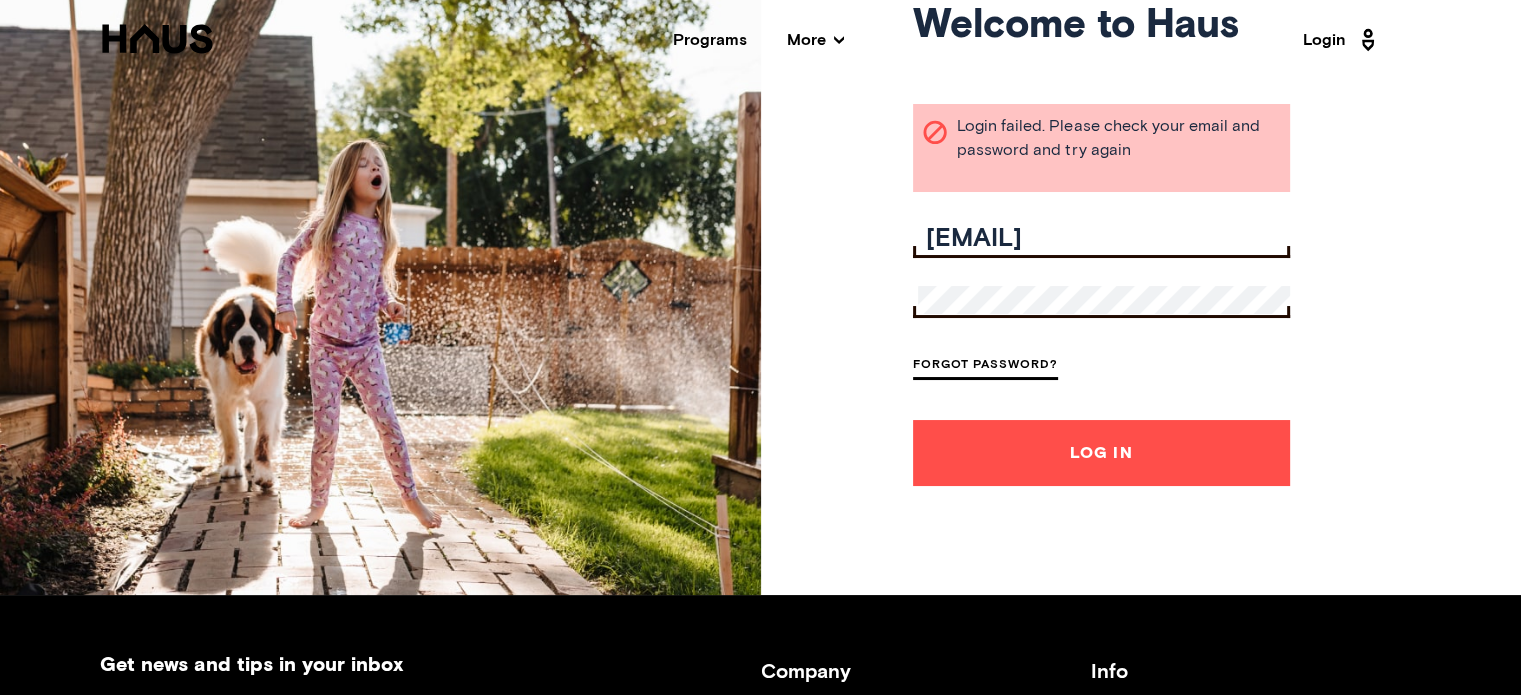 type on "rnewcomb619@gmail.com" 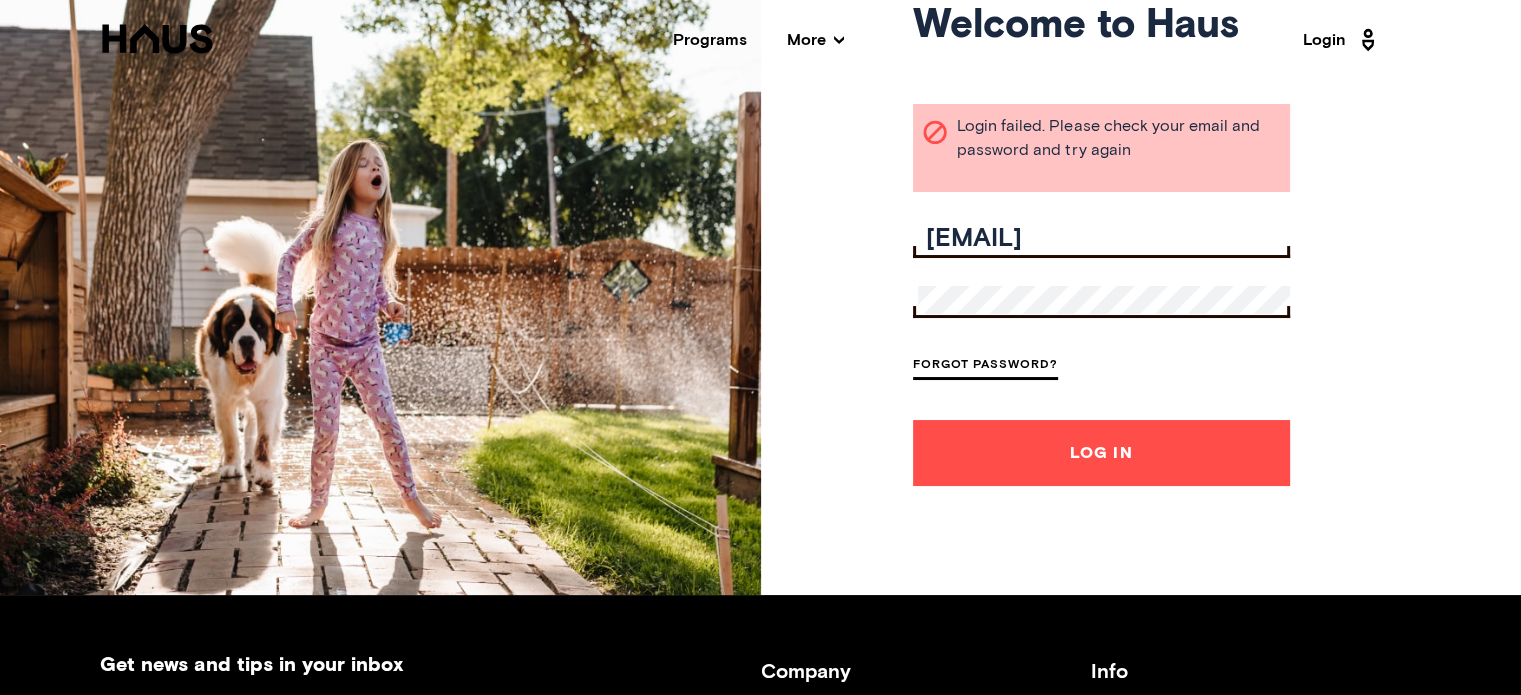 scroll, scrollTop: 0, scrollLeft: 0, axis: both 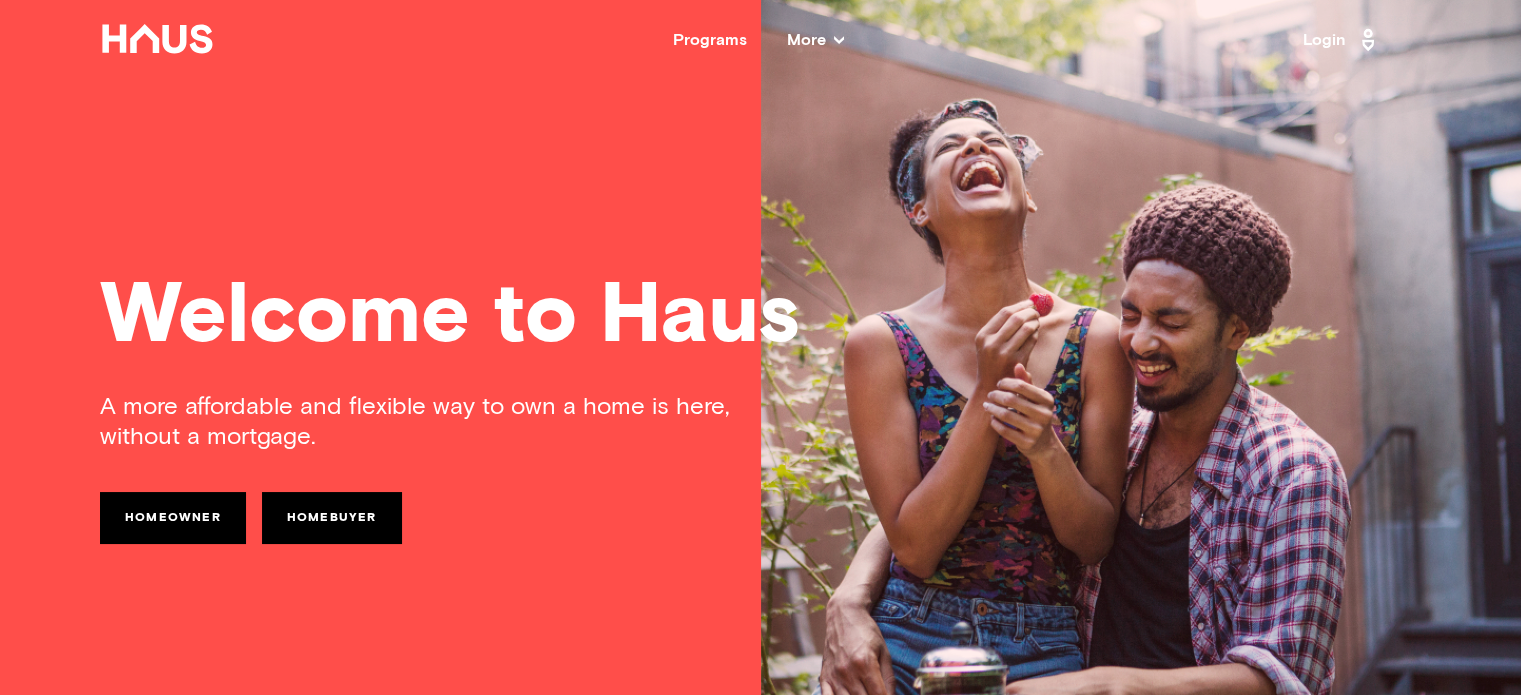 click on "More" at bounding box center (815, 40) 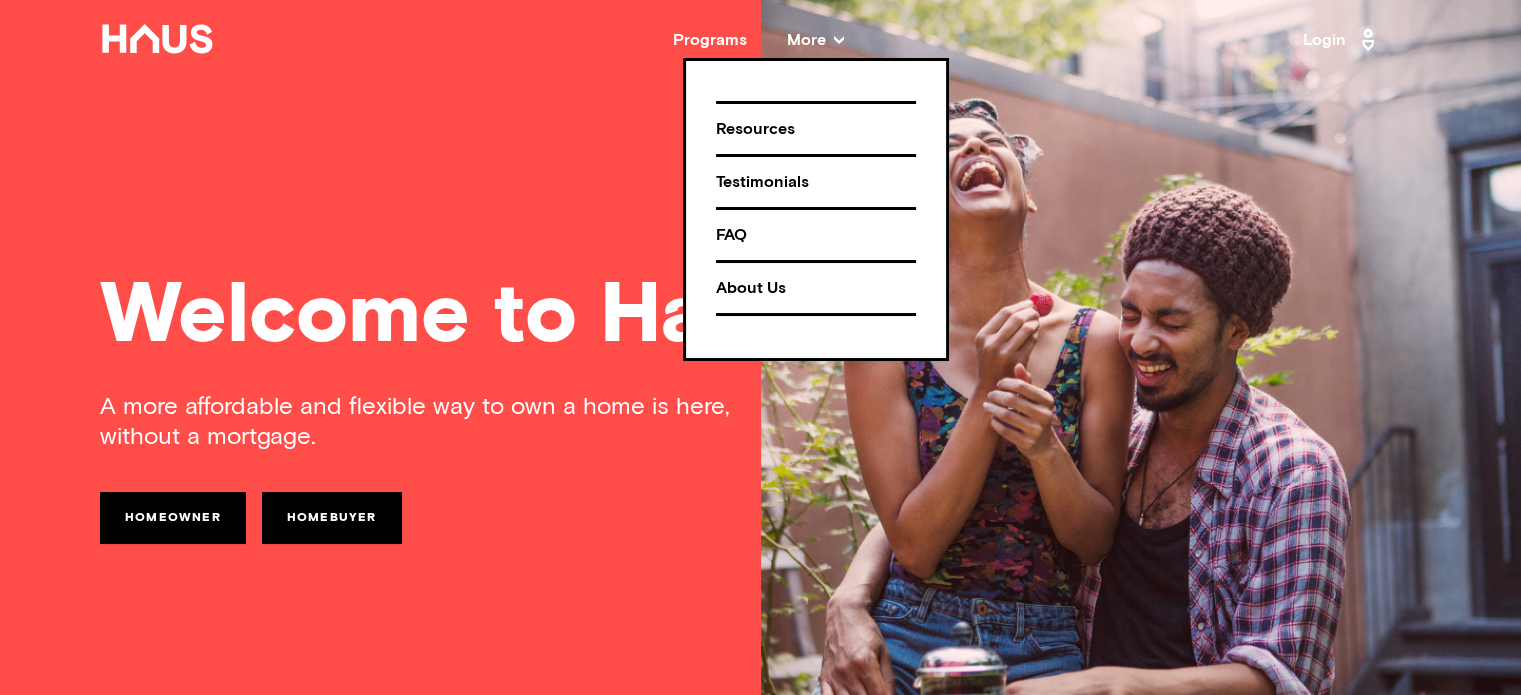 scroll, scrollTop: 176, scrollLeft: 0, axis: vertical 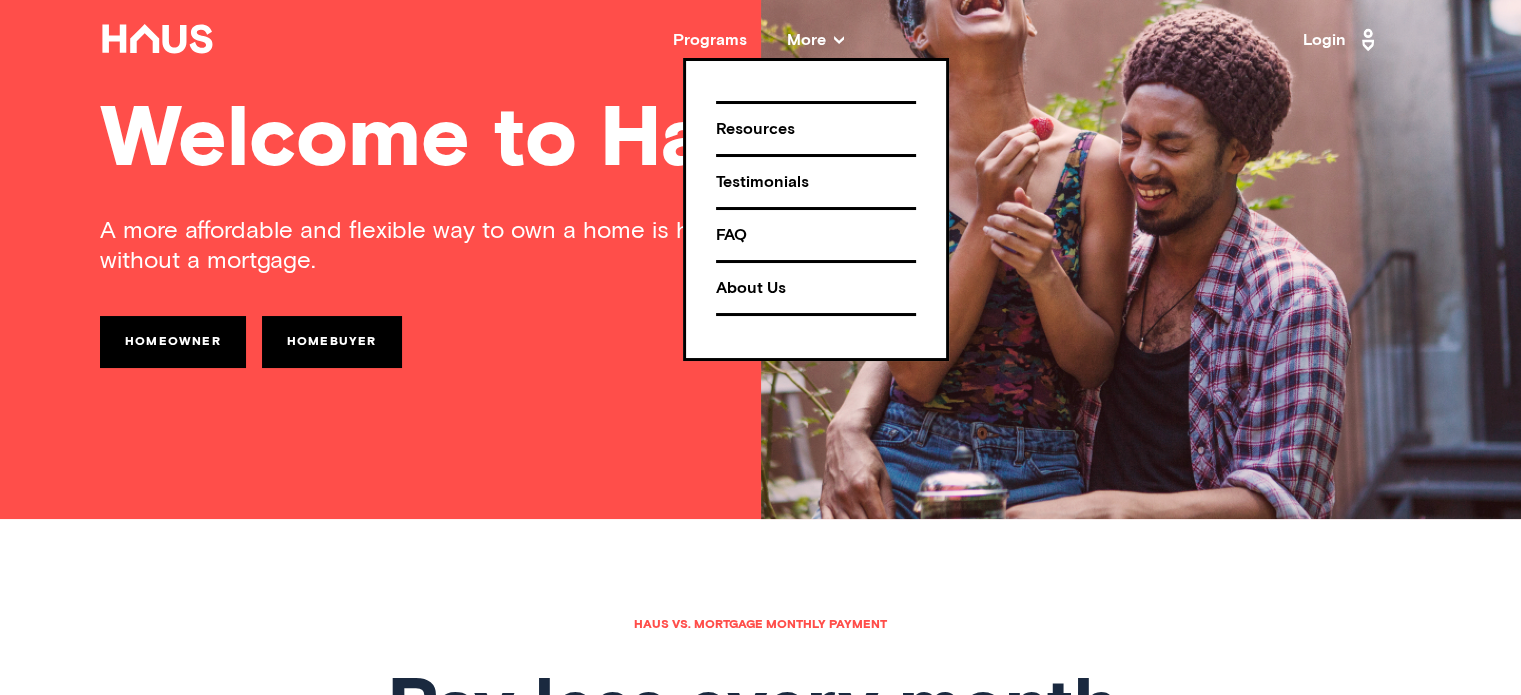 click on "Back Programs More Resources Testimonials FAQ About Us Login" at bounding box center (760, 40) 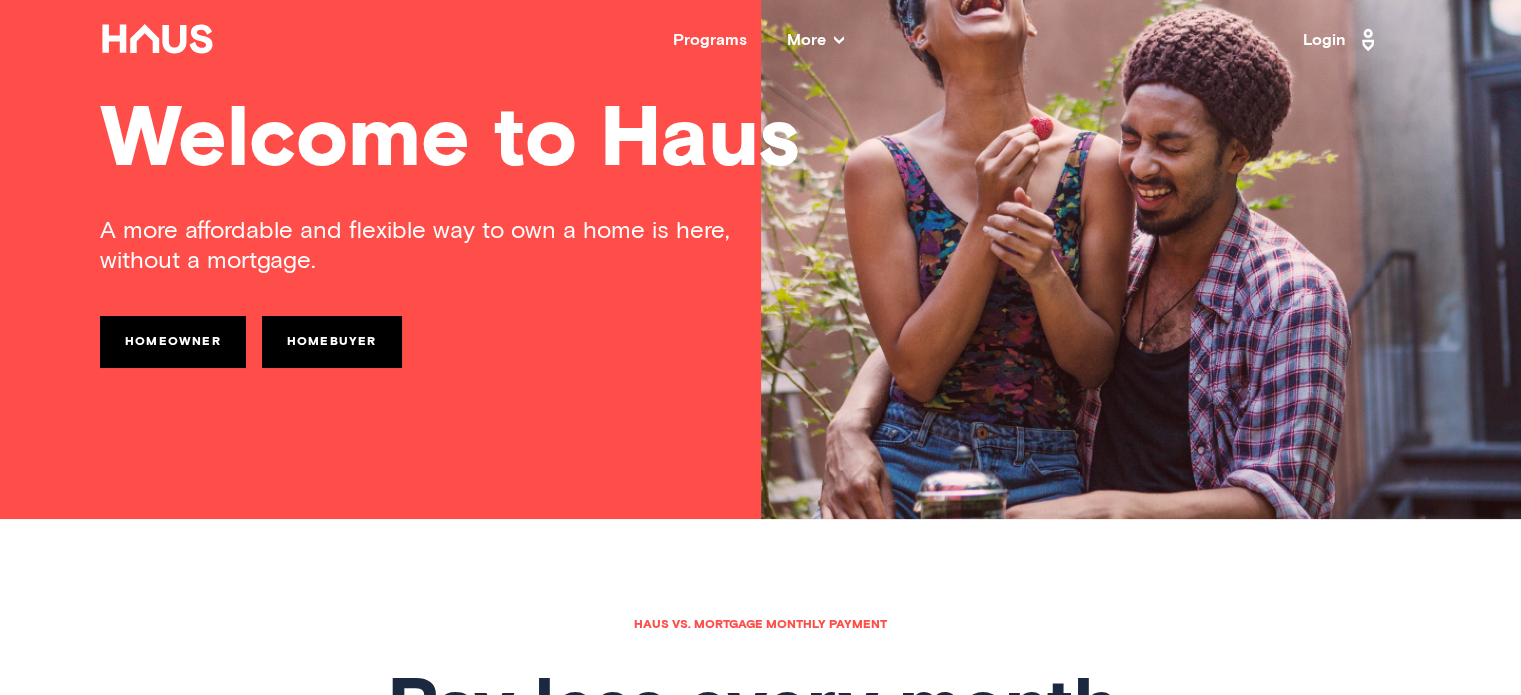 click on "Login" at bounding box center [1342, 40] 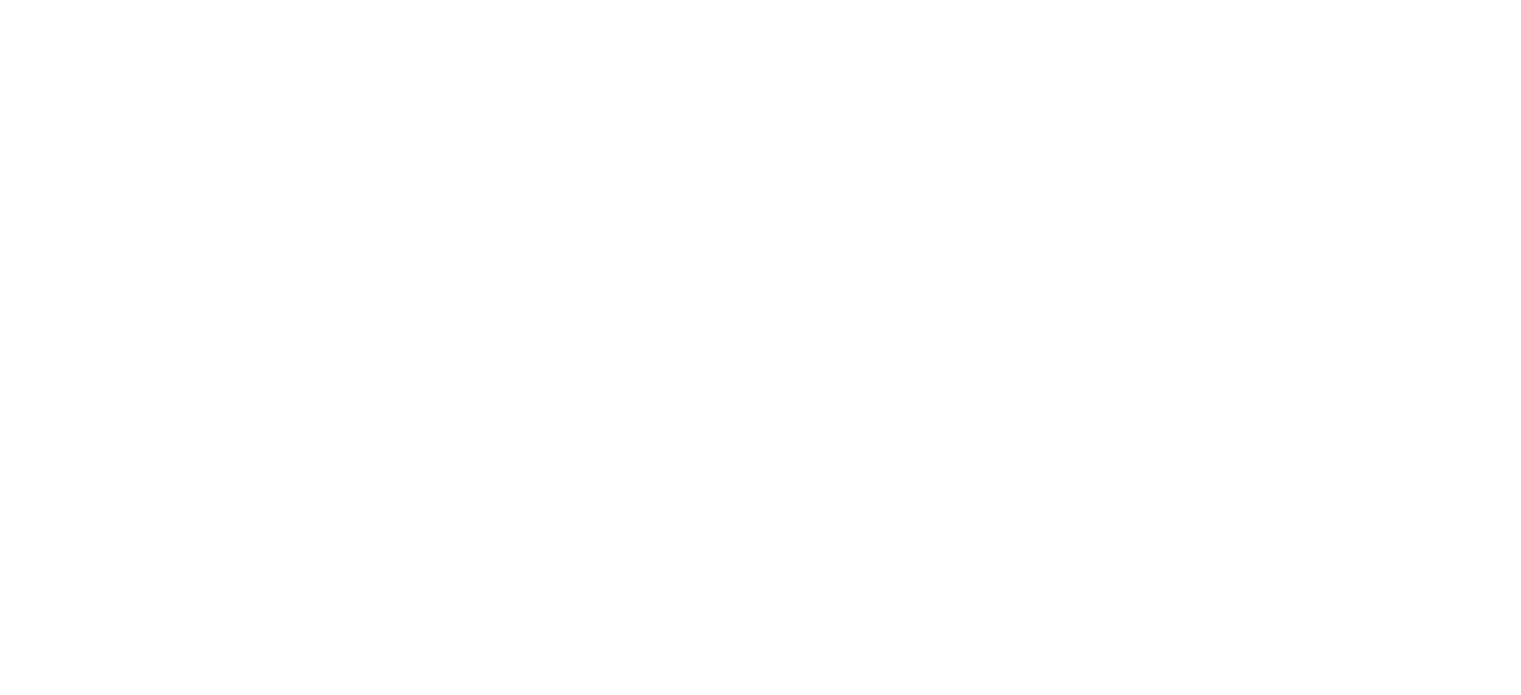 scroll, scrollTop: 0, scrollLeft: 0, axis: both 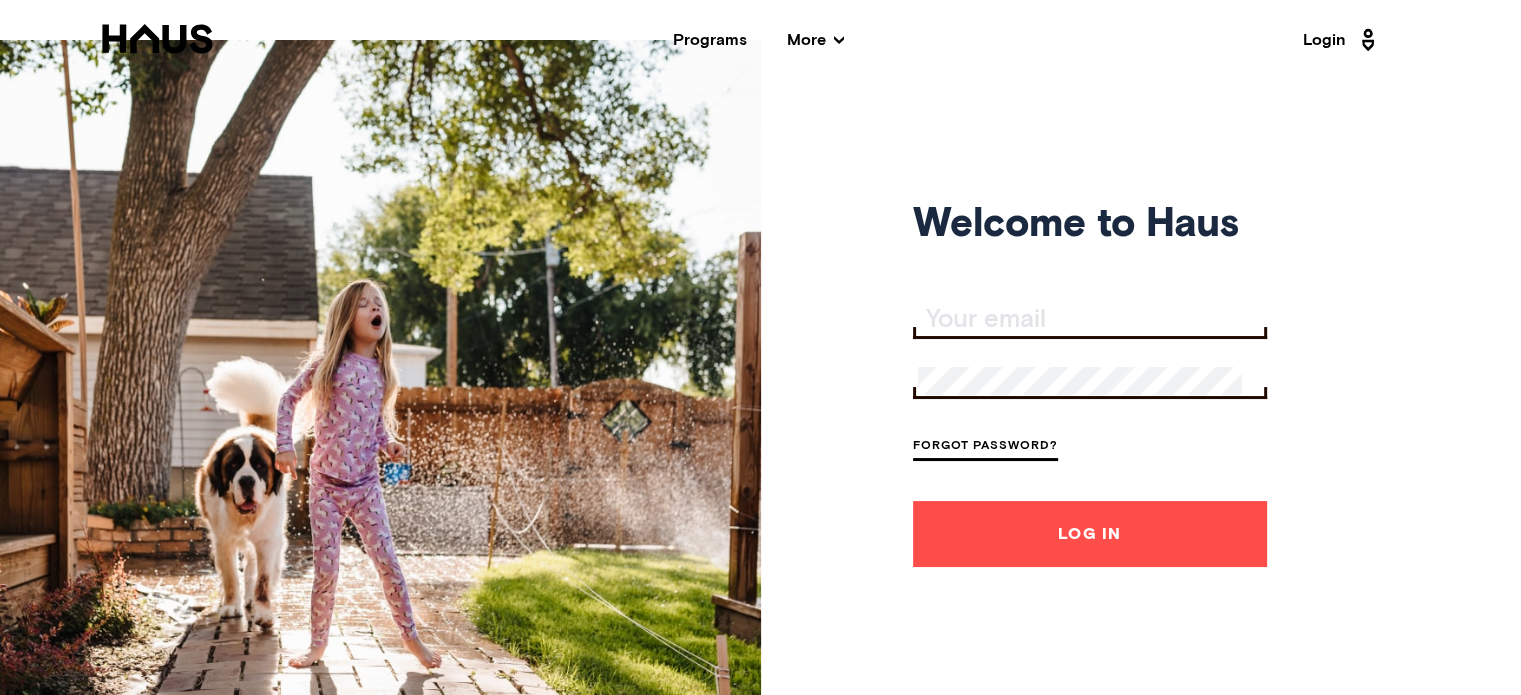 click at bounding box center [1092, 320] 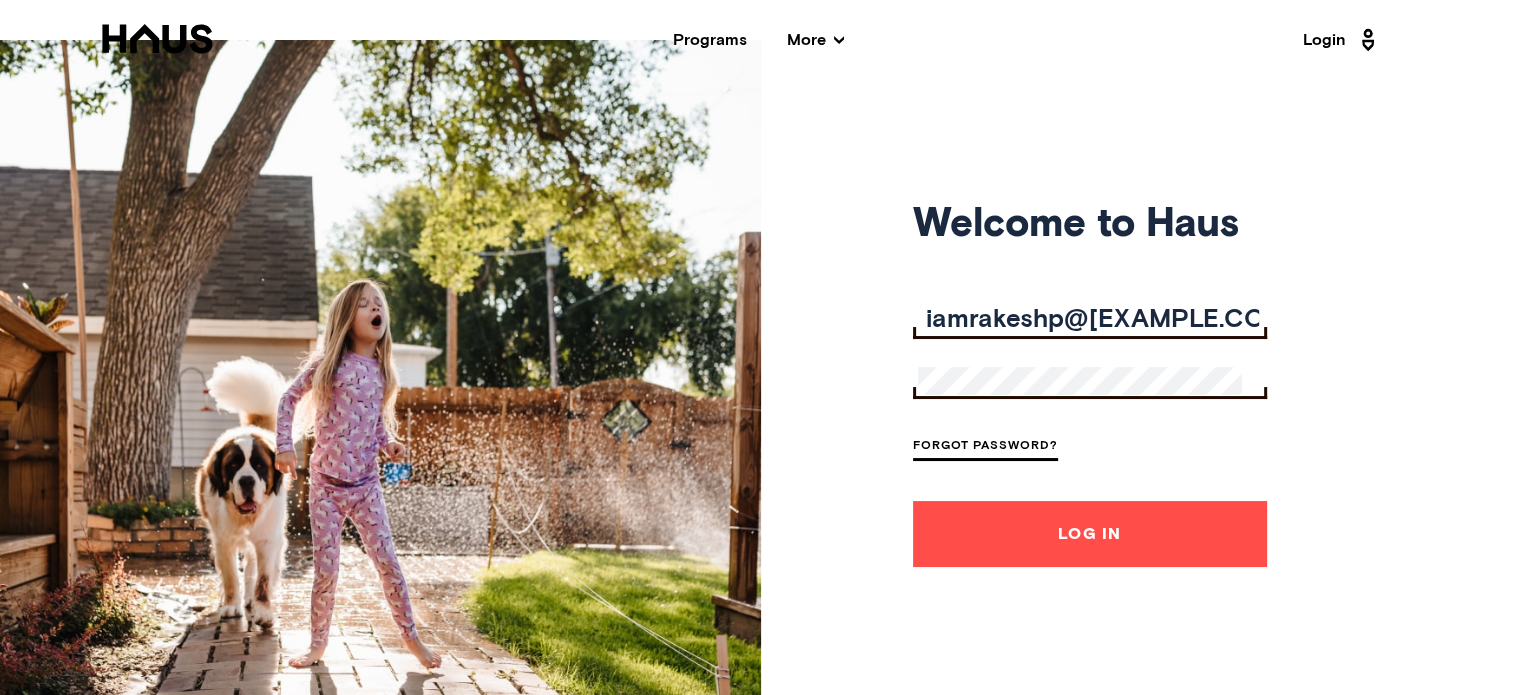 type on "iamrakeshp@[EXAMPLE.COM]" 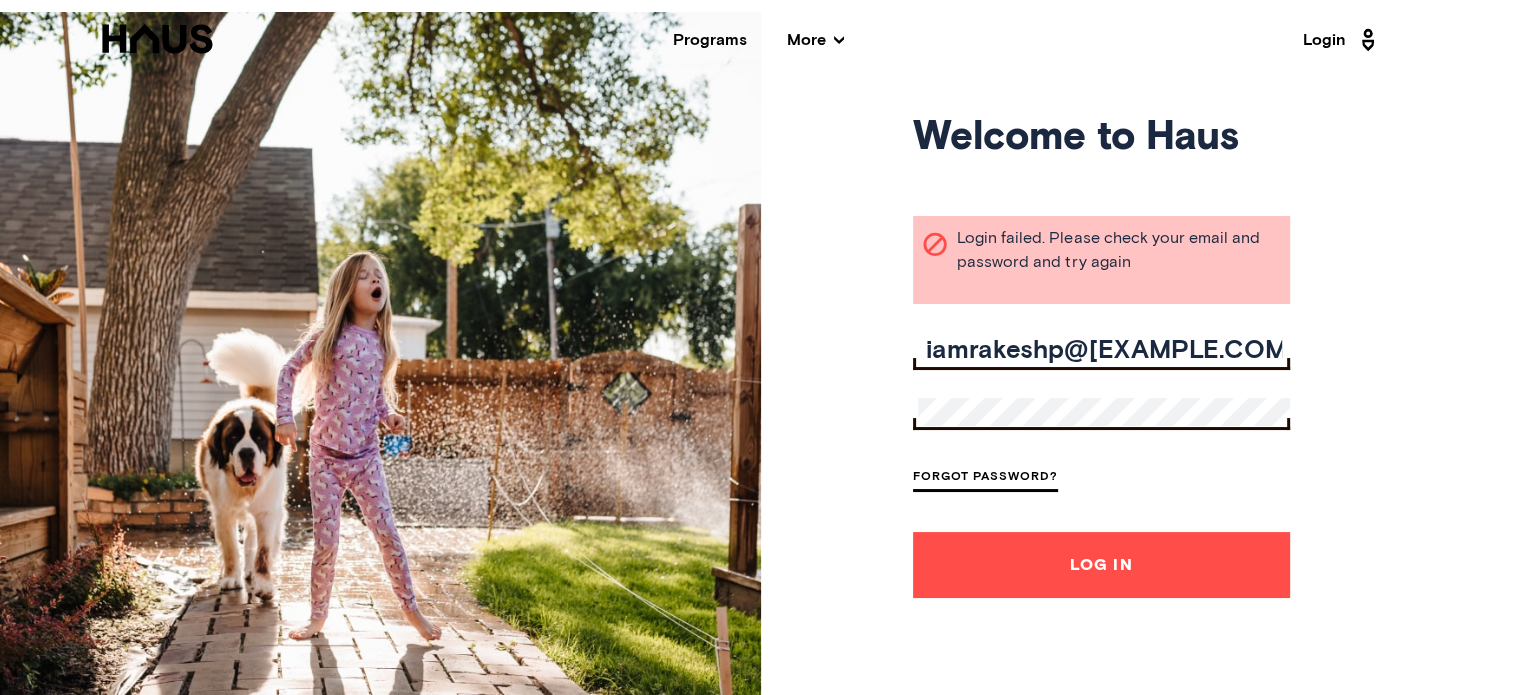 scroll, scrollTop: 72, scrollLeft: 0, axis: vertical 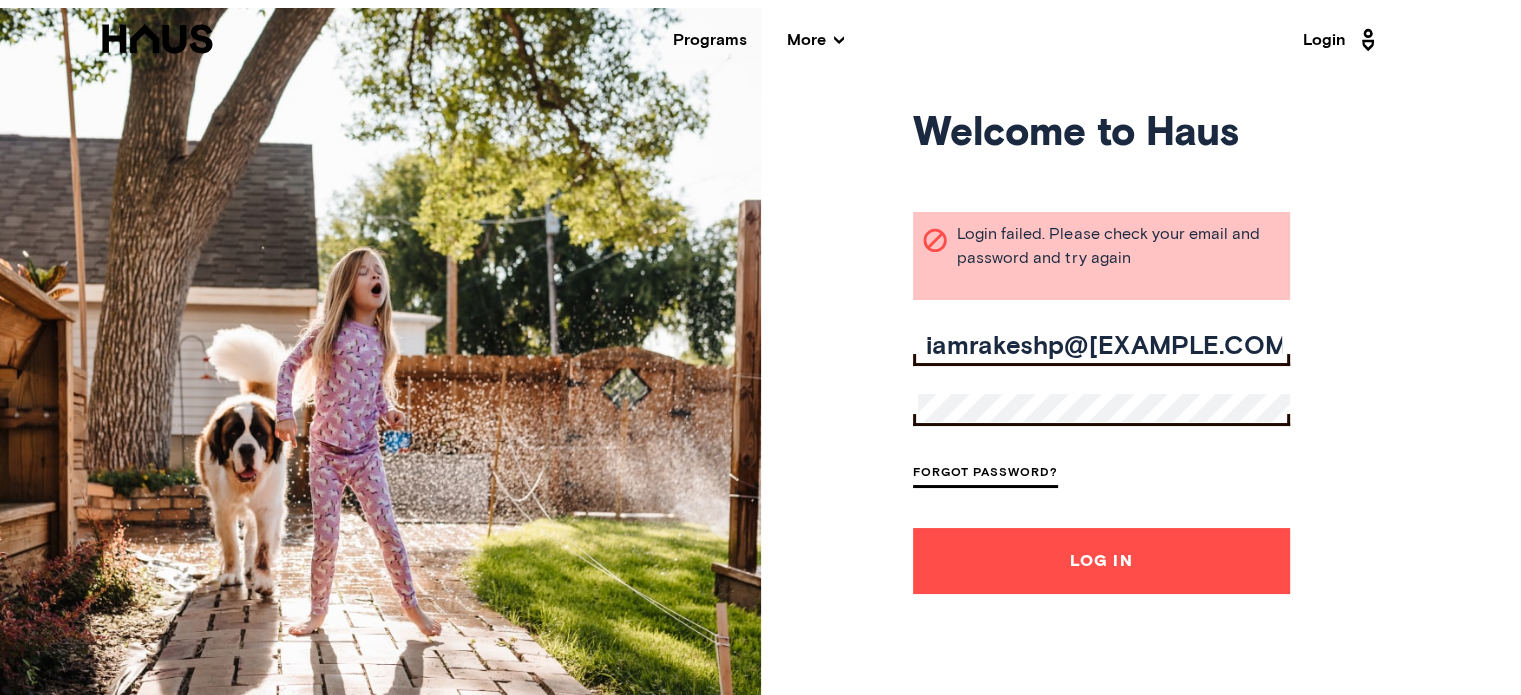 click at bounding box center (157, 38) 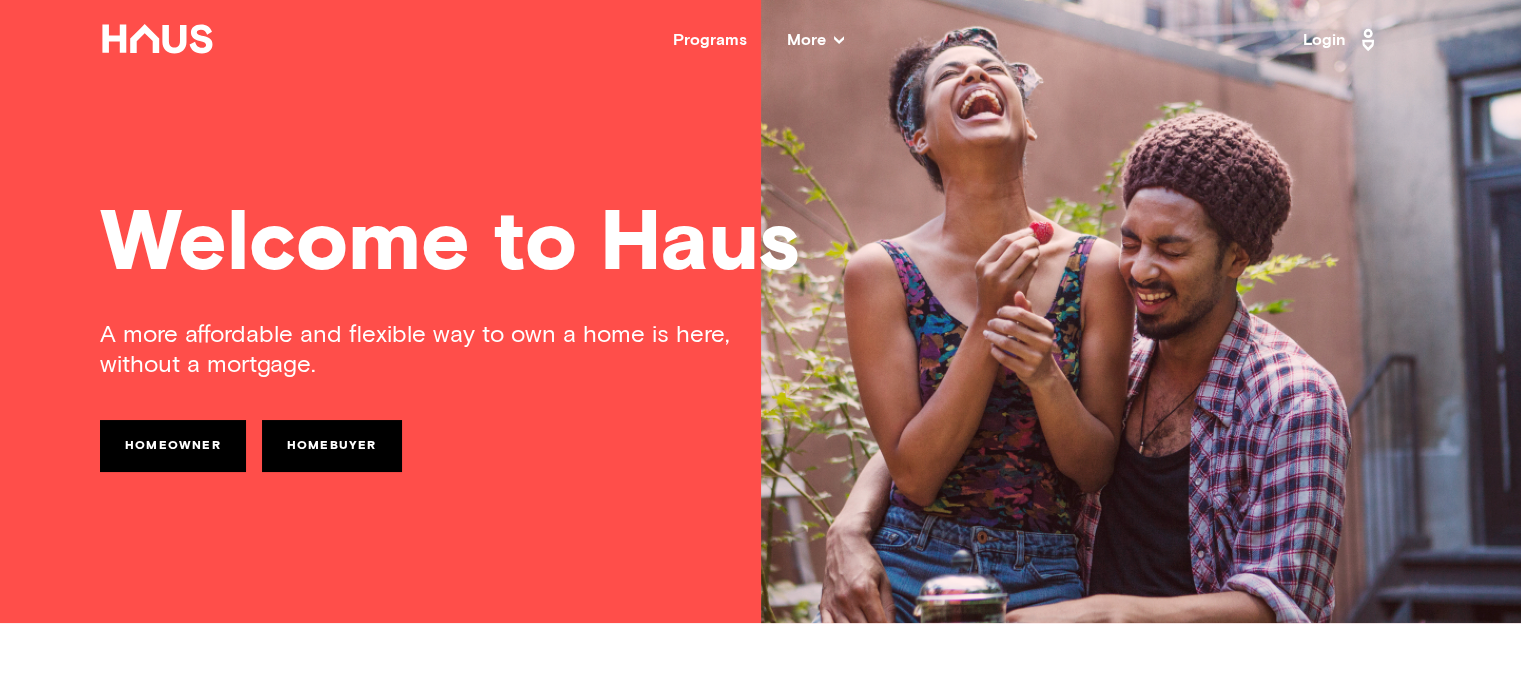 scroll, scrollTop: 0, scrollLeft: 0, axis: both 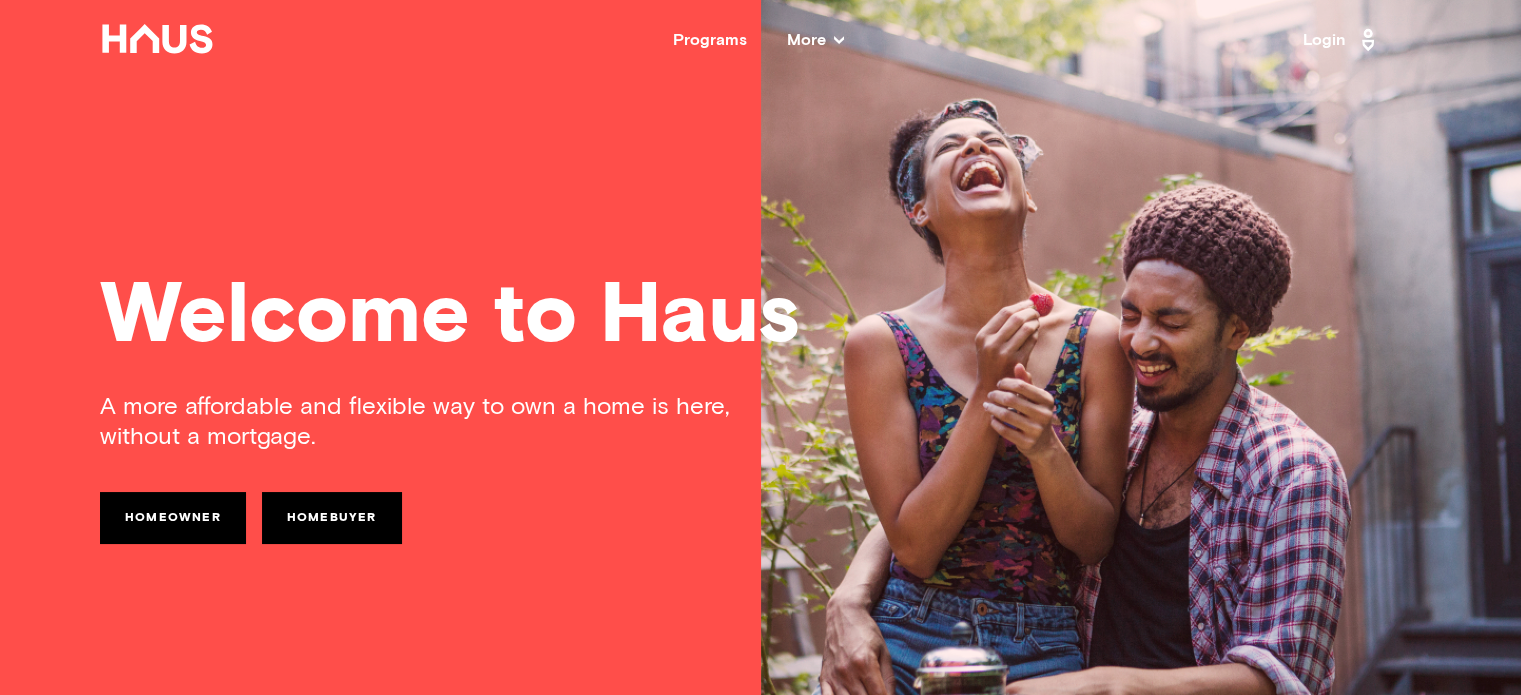 click on "Login" at bounding box center (1342, 40) 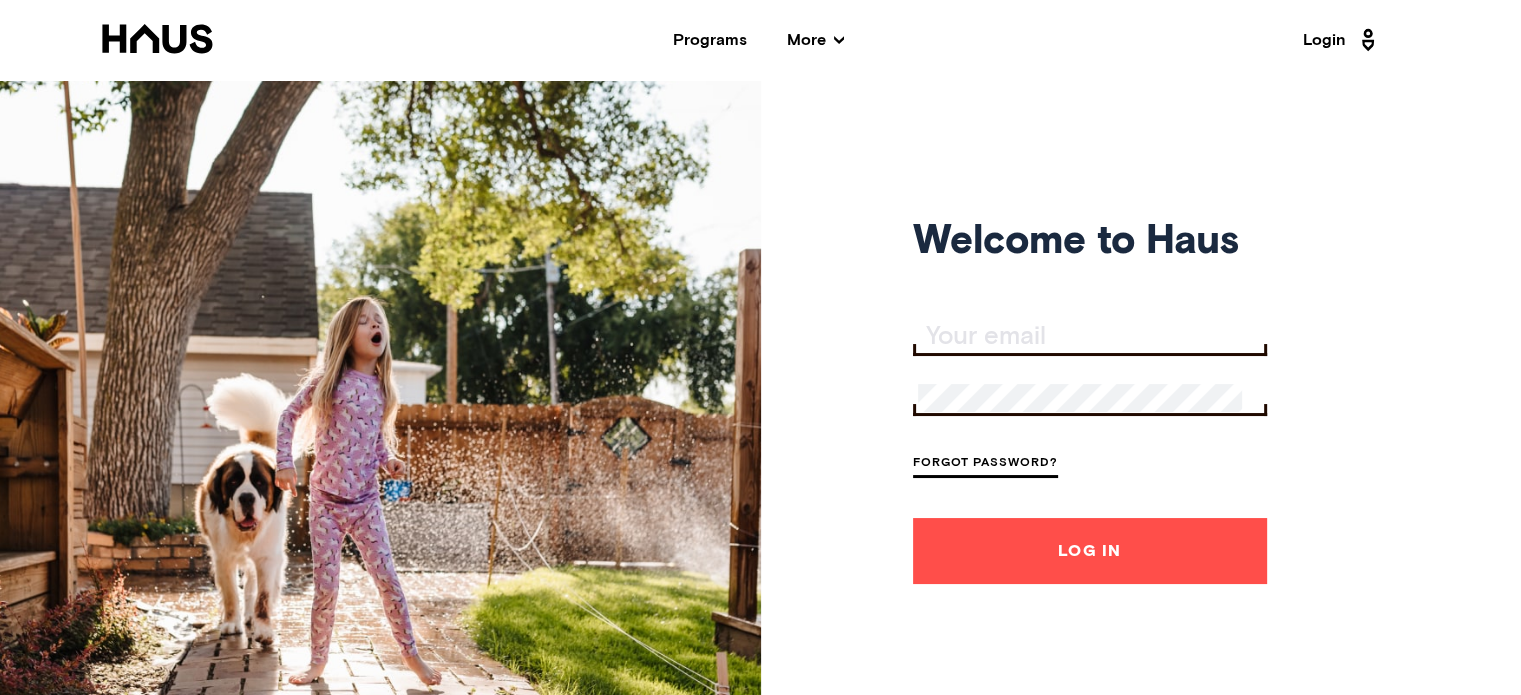 scroll, scrollTop: 0, scrollLeft: 0, axis: both 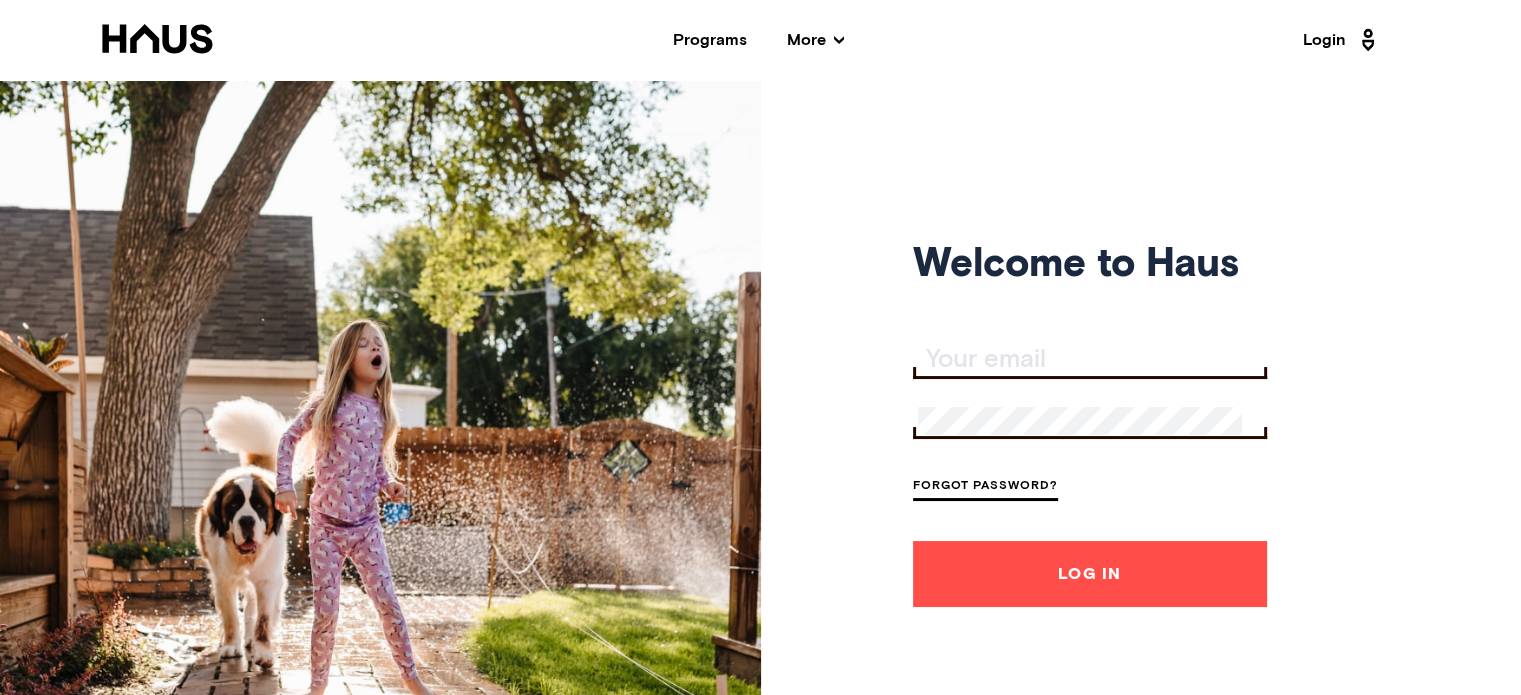 click at bounding box center [1092, 360] 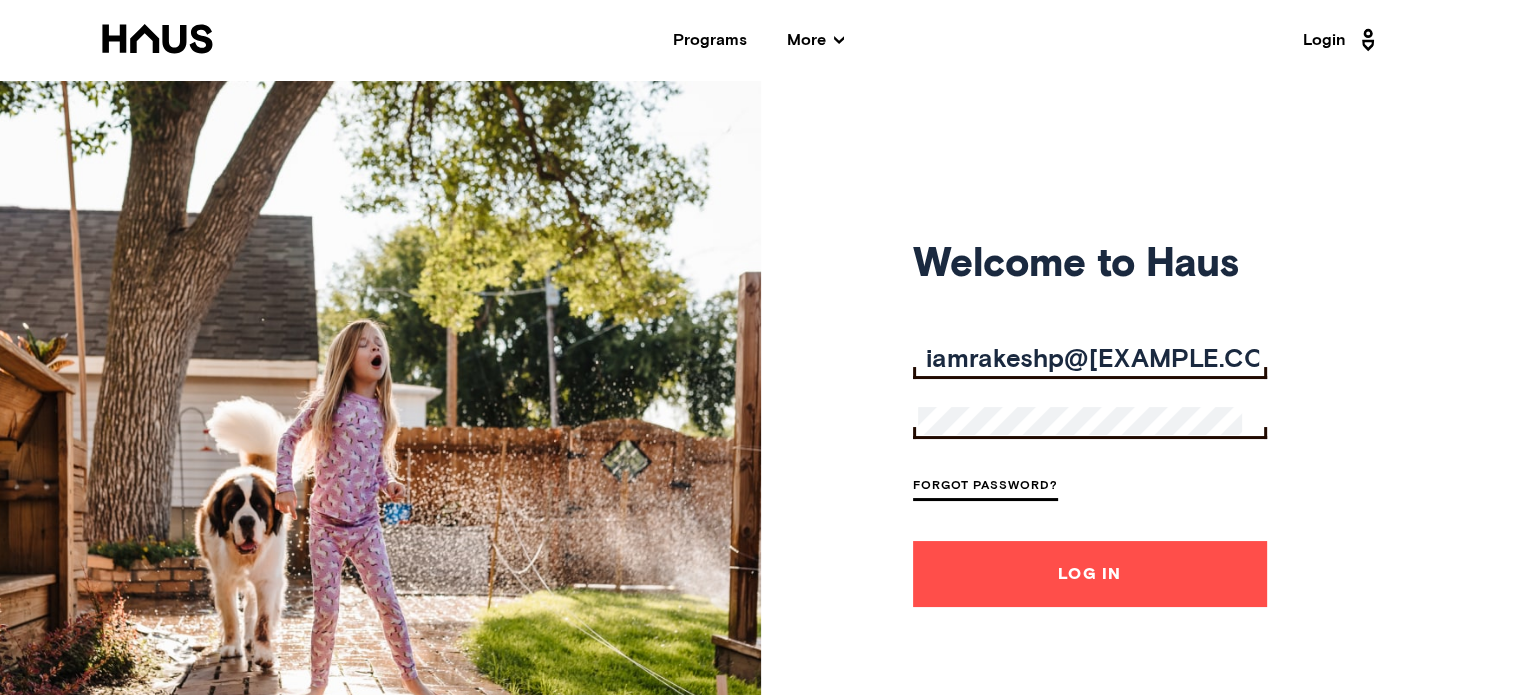type on "iamrakeshp@[EXAMPLE.COM]" 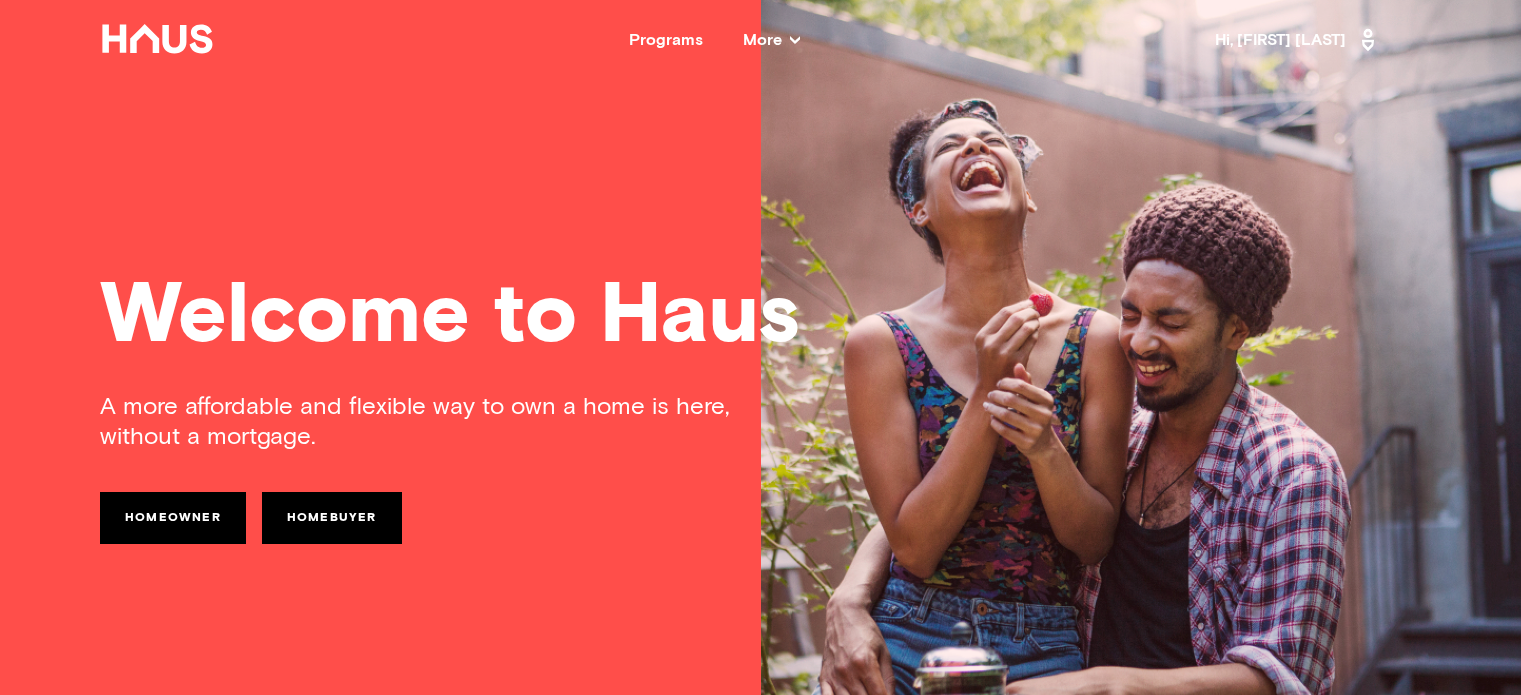 scroll, scrollTop: 0, scrollLeft: 0, axis: both 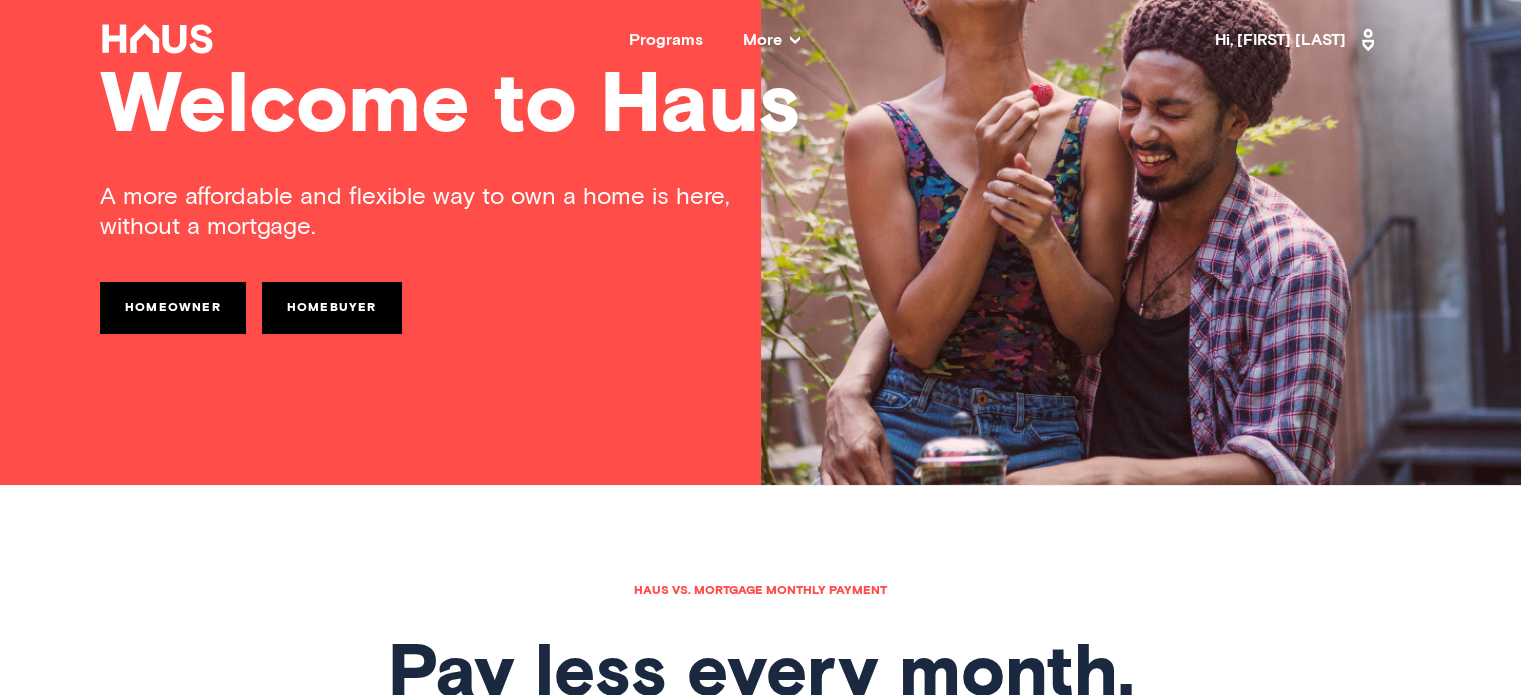 click on "Hi, Sai Kanya" at bounding box center [1298, 40] 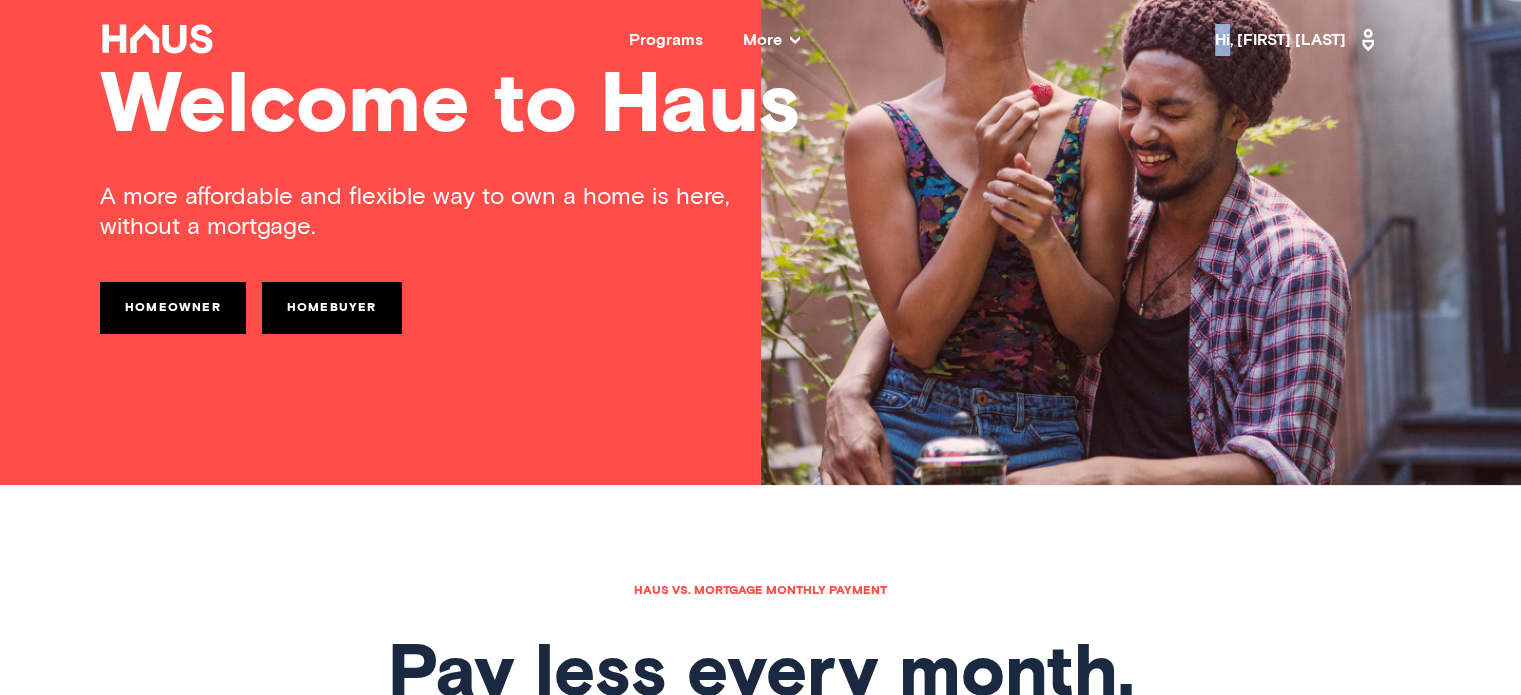 click on "Hi, Sai Kanya" at bounding box center [1298, 40] 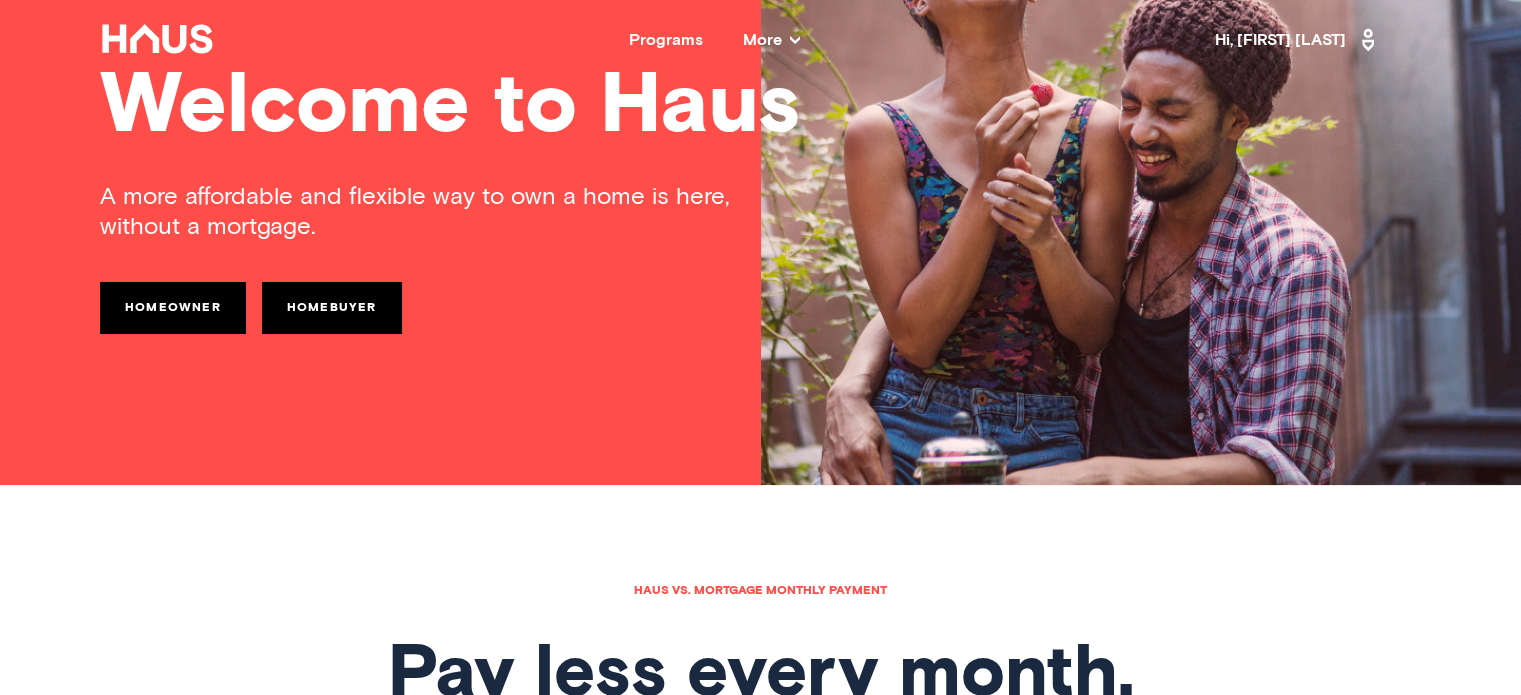 click on "Hi, Sai Kanya" at bounding box center [1298, 40] 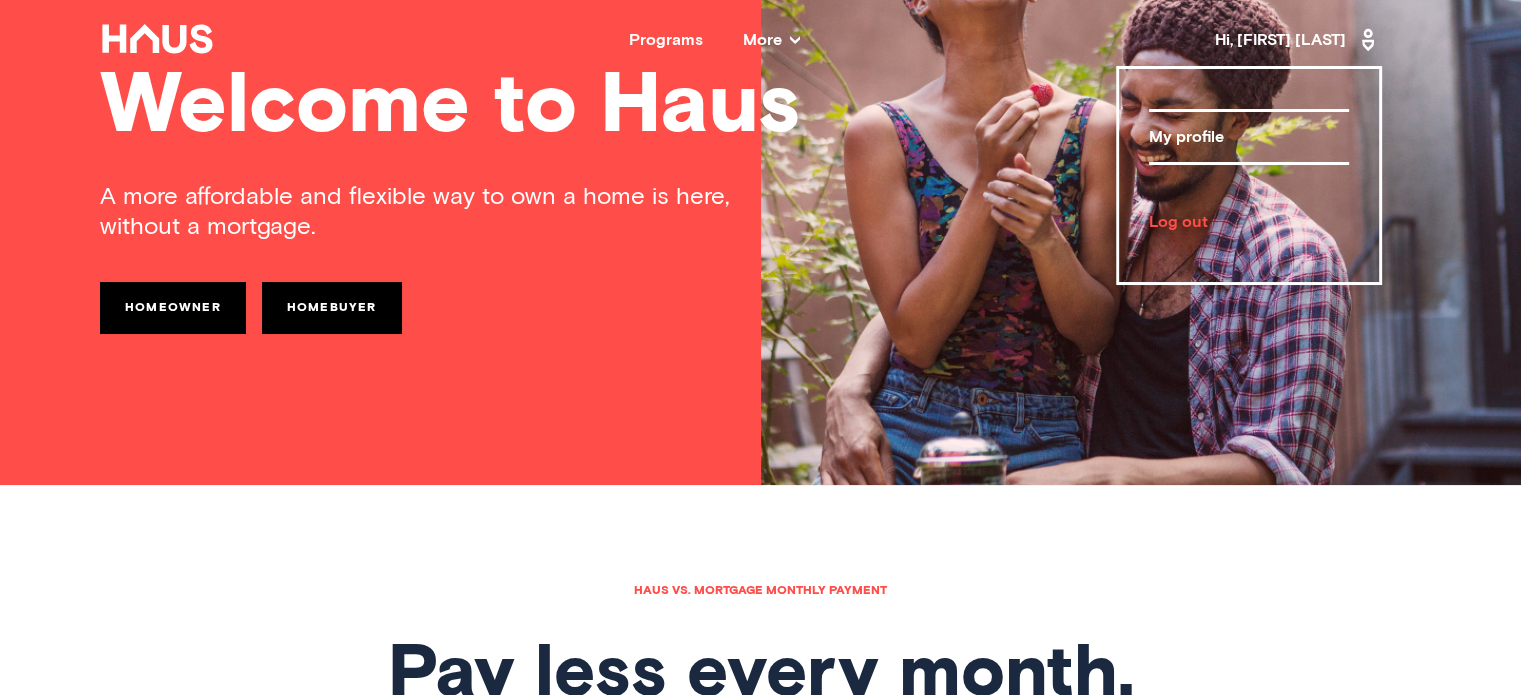 click on "My profile" at bounding box center [1249, 137] 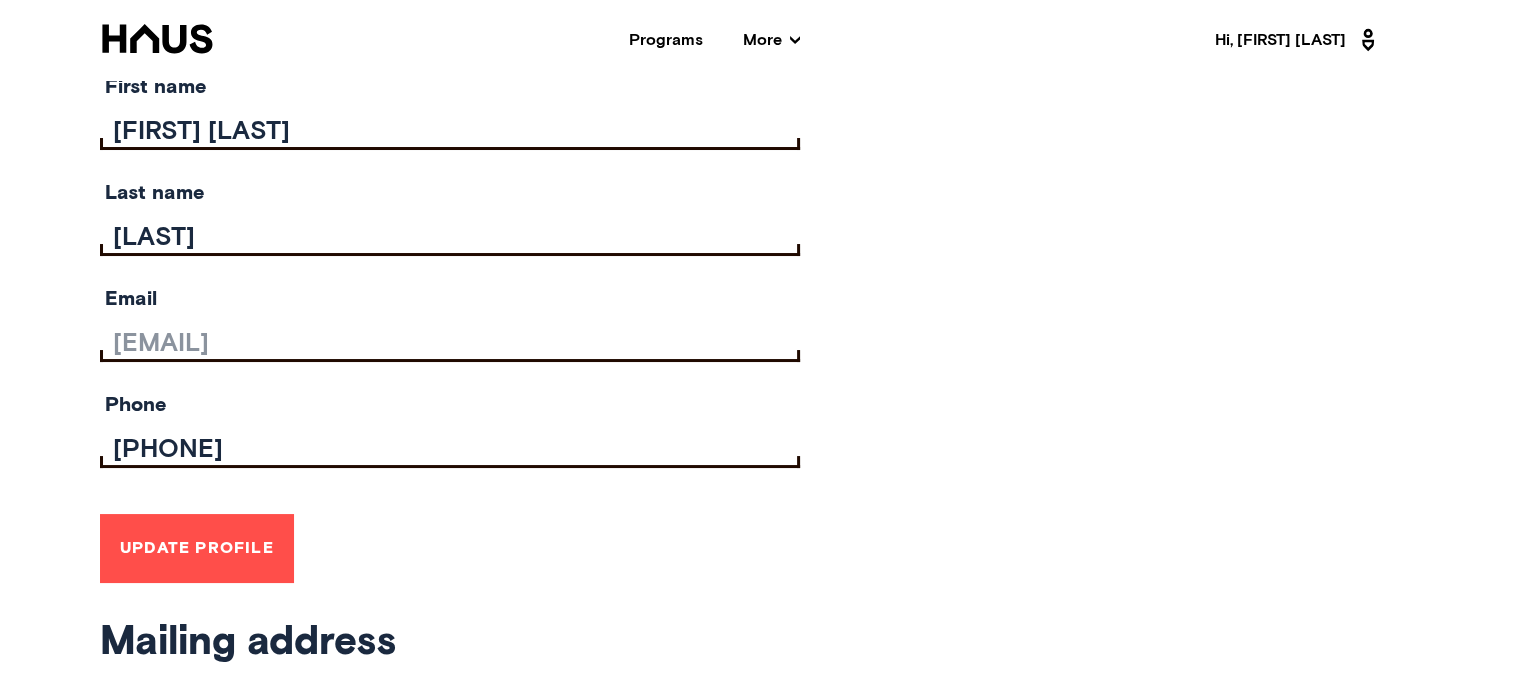 scroll, scrollTop: 0, scrollLeft: 0, axis: both 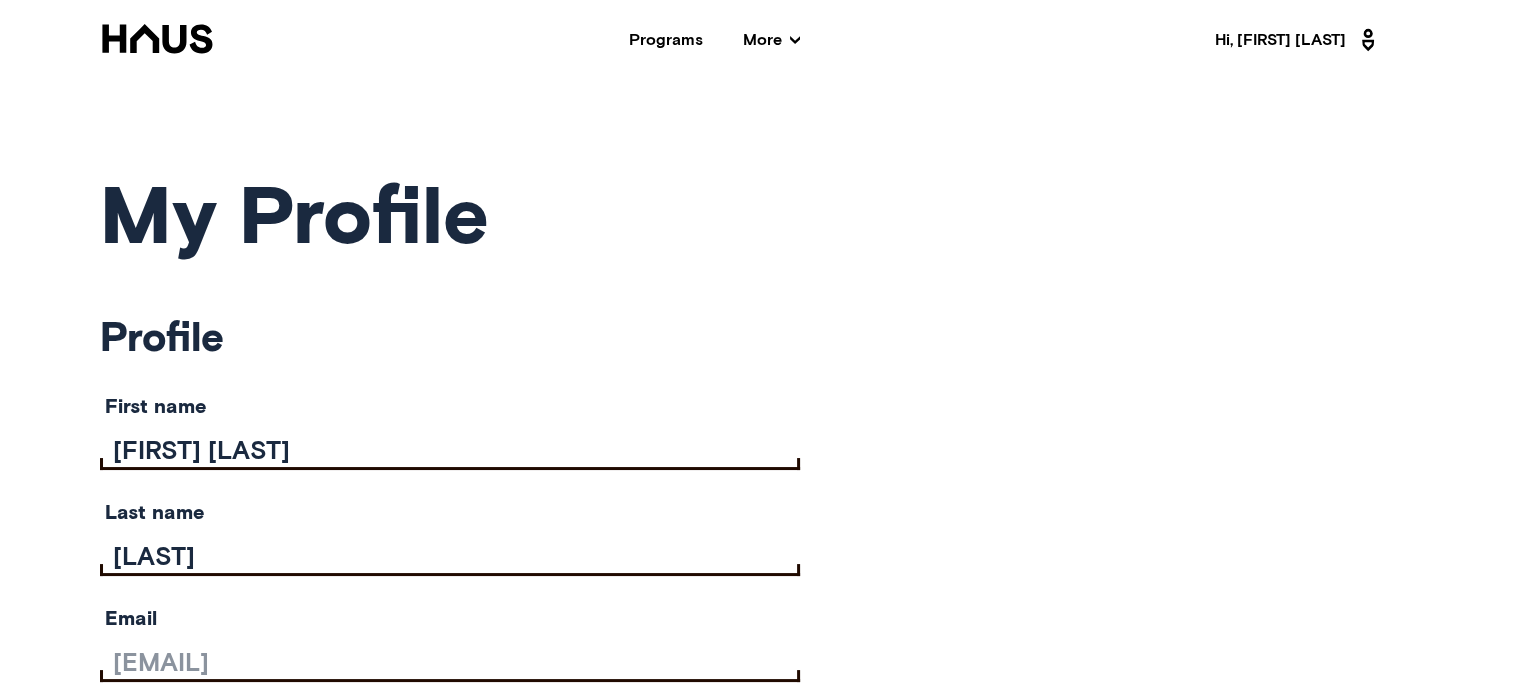click at bounding box center (157, 38) 